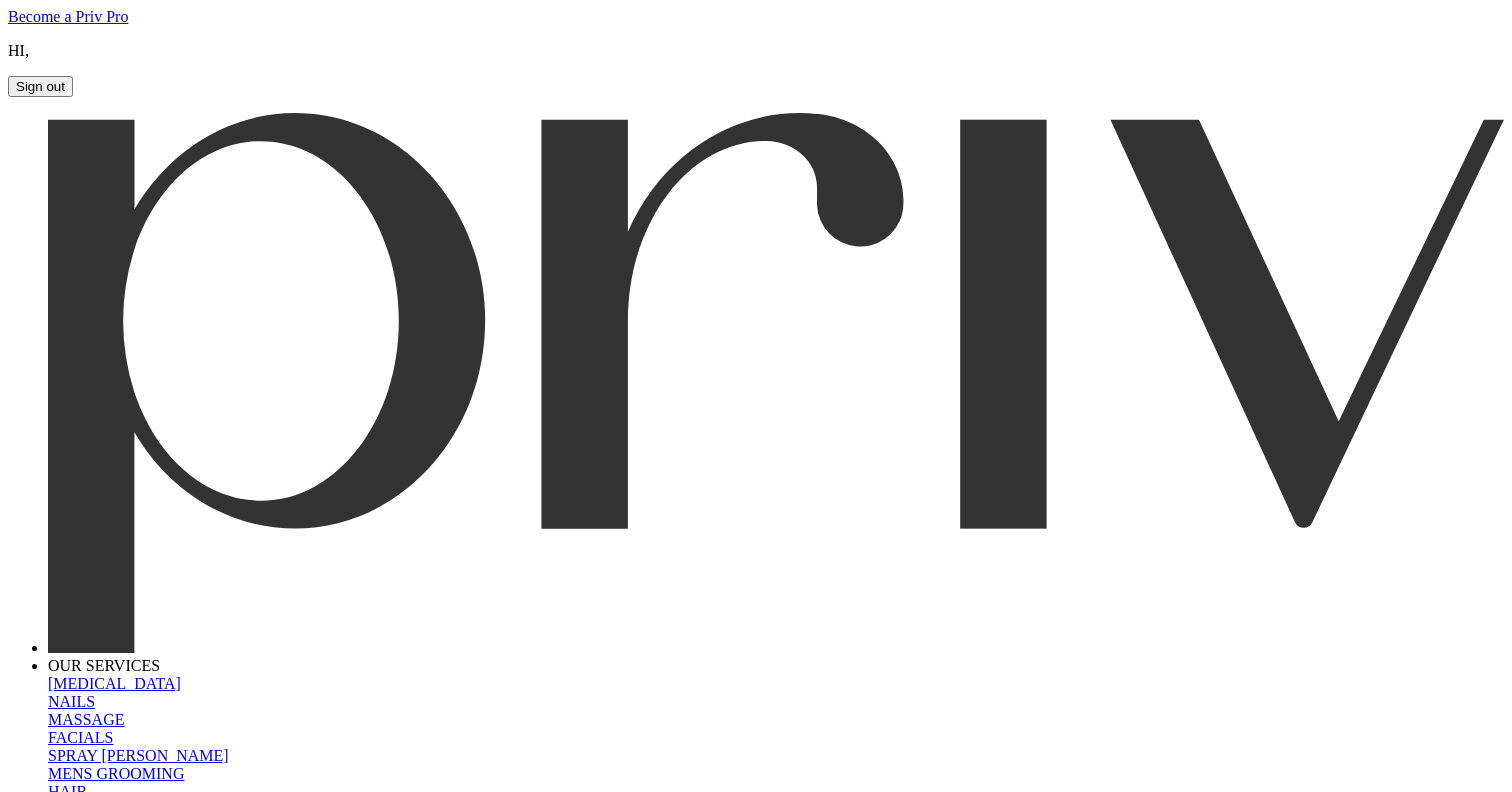 scroll, scrollTop: 0, scrollLeft: 0, axis: both 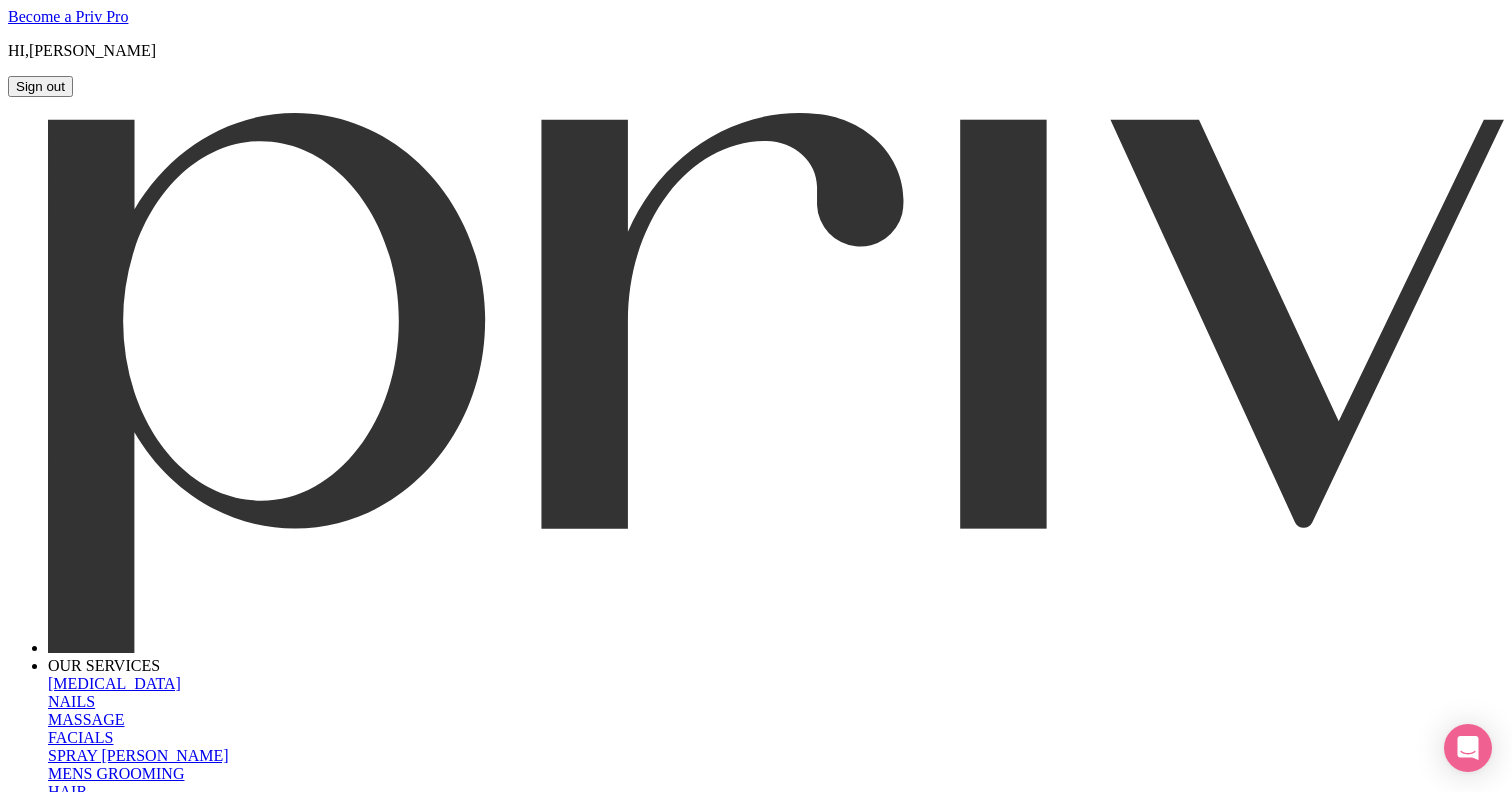 click on "HI,  [PERSON_NAME]" at bounding box center (756, 51) 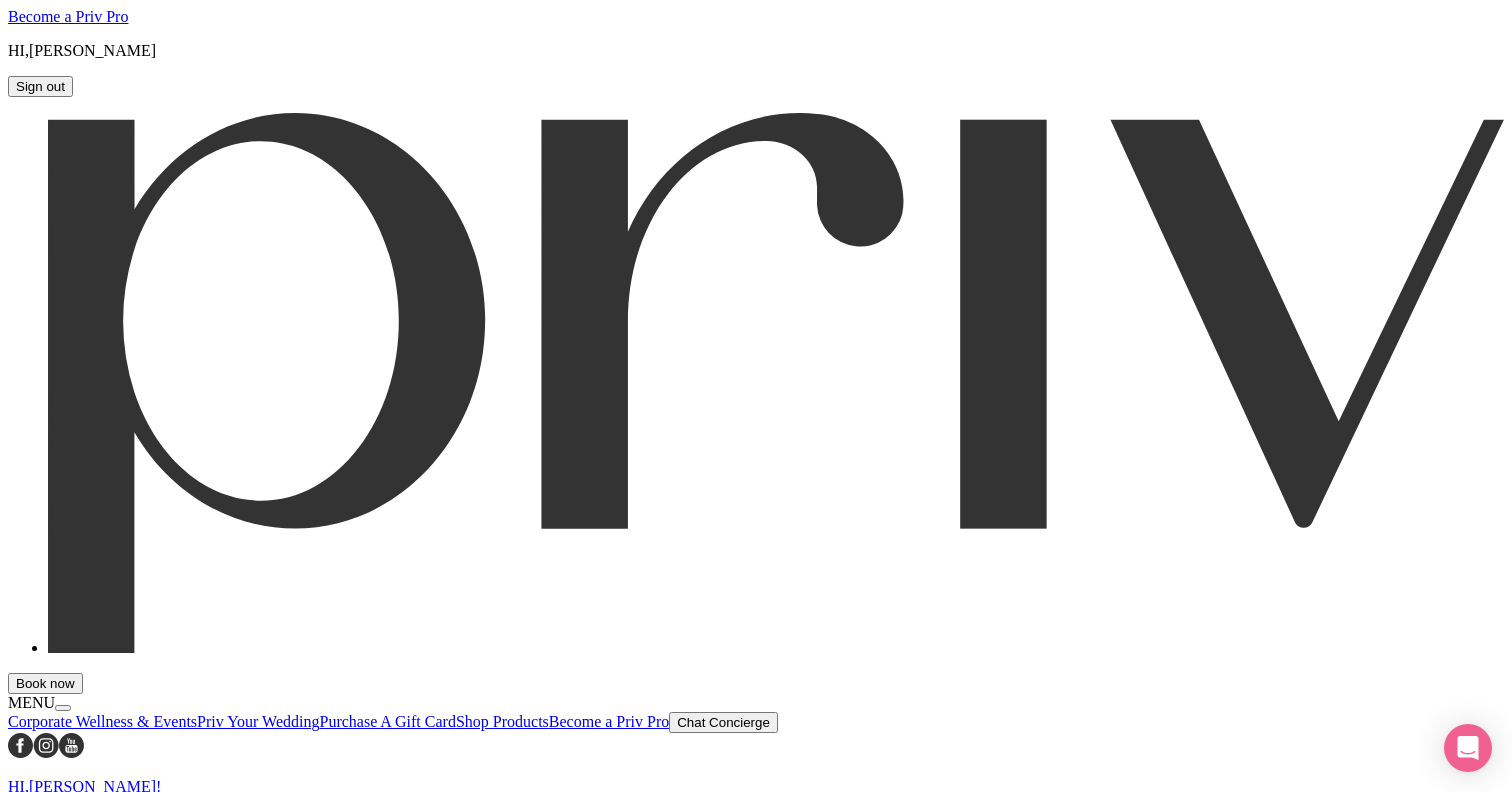 click on "Appointments" at bounding box center (756, 889) 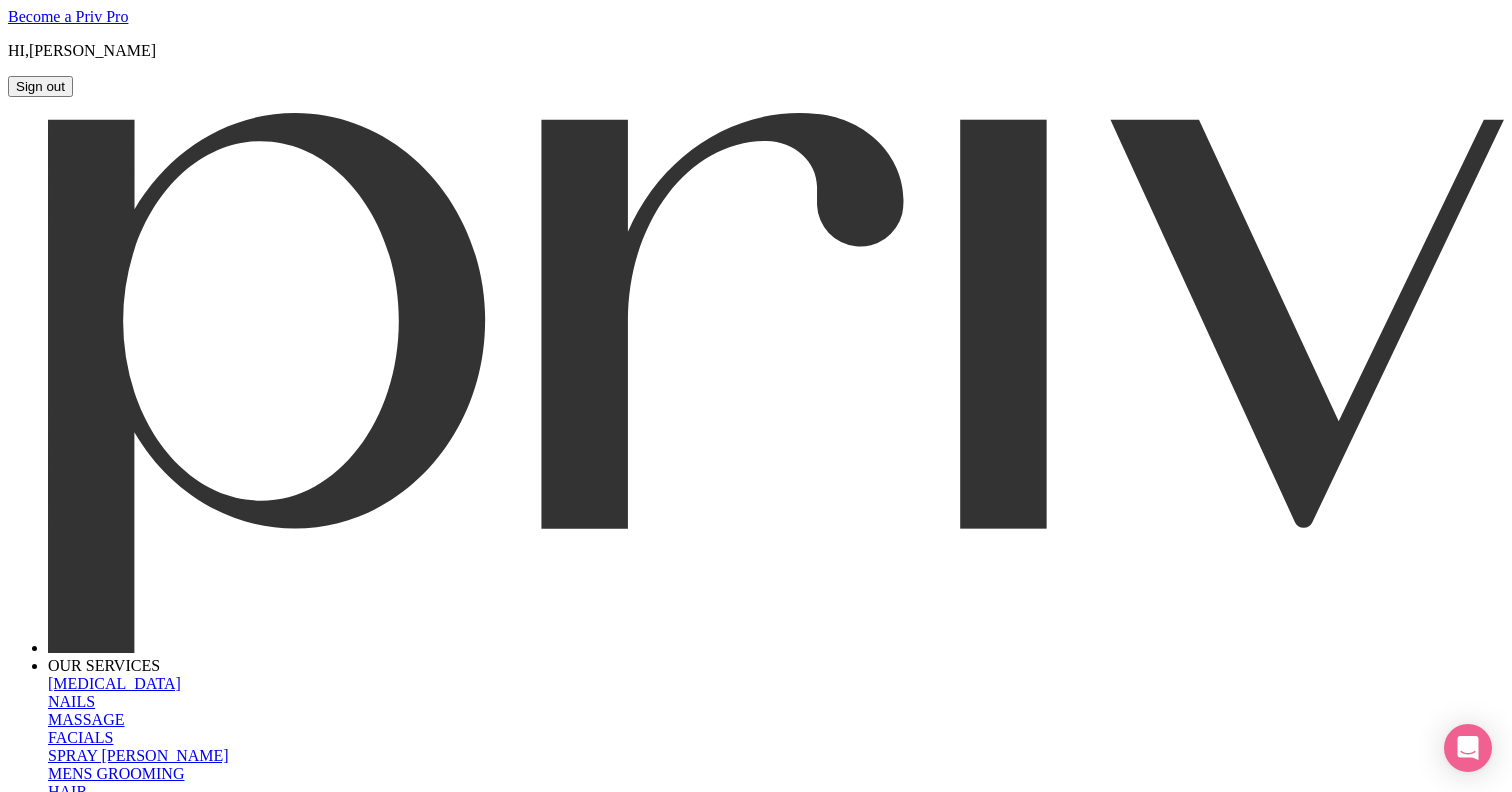 click on "OUR SERVICES   [MEDICAL_DATA]     NAILS     MASSAGE     FACIALS     SPRAY TAN     MENS GROOMING     HAIR     MAKEUP     FITNESS     LASHES   get the app our story weddings events shop products gift cards Book now MENU" at bounding box center [756, 565] 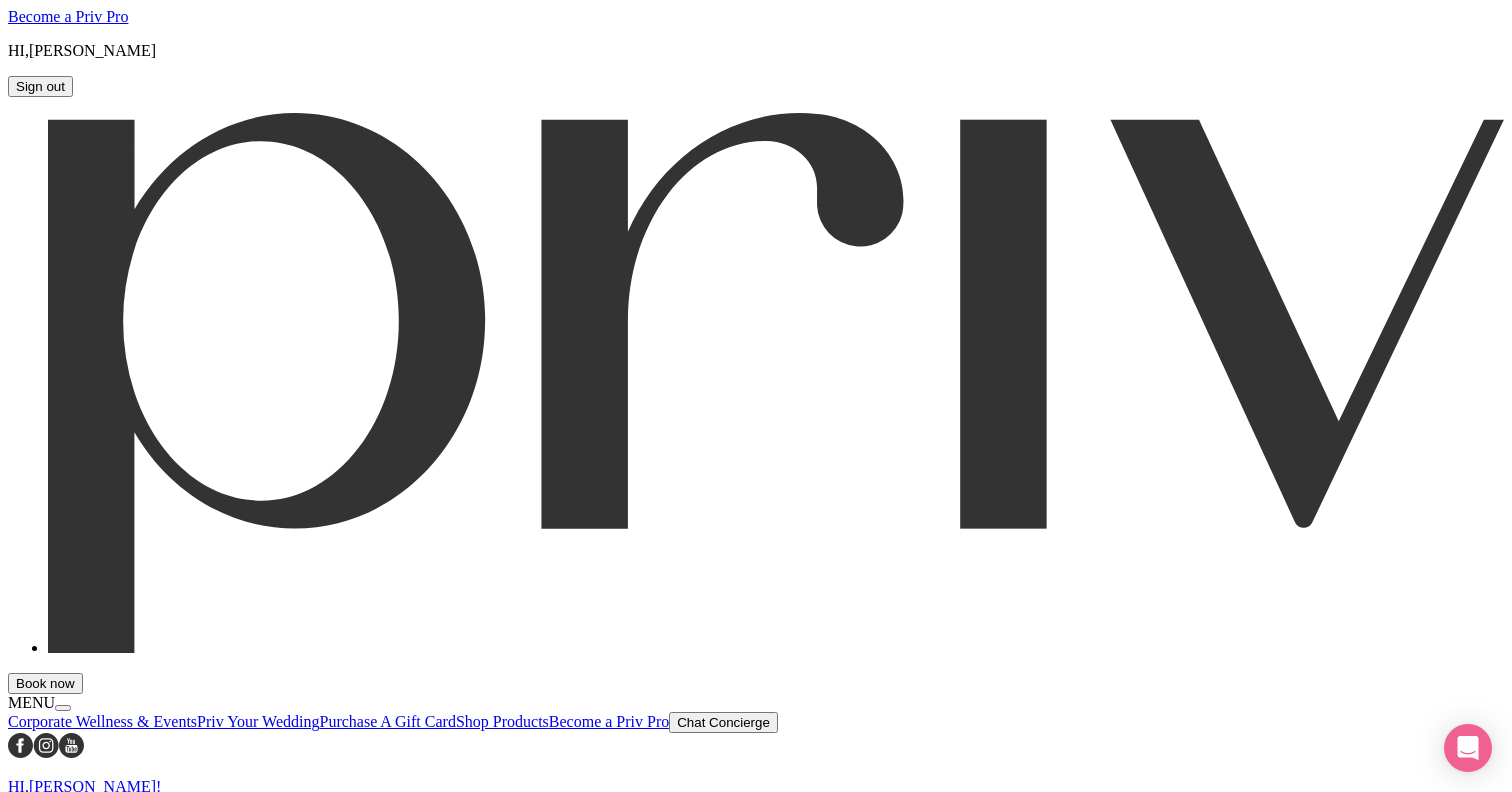 click on "Appointments" at bounding box center (53, 888) 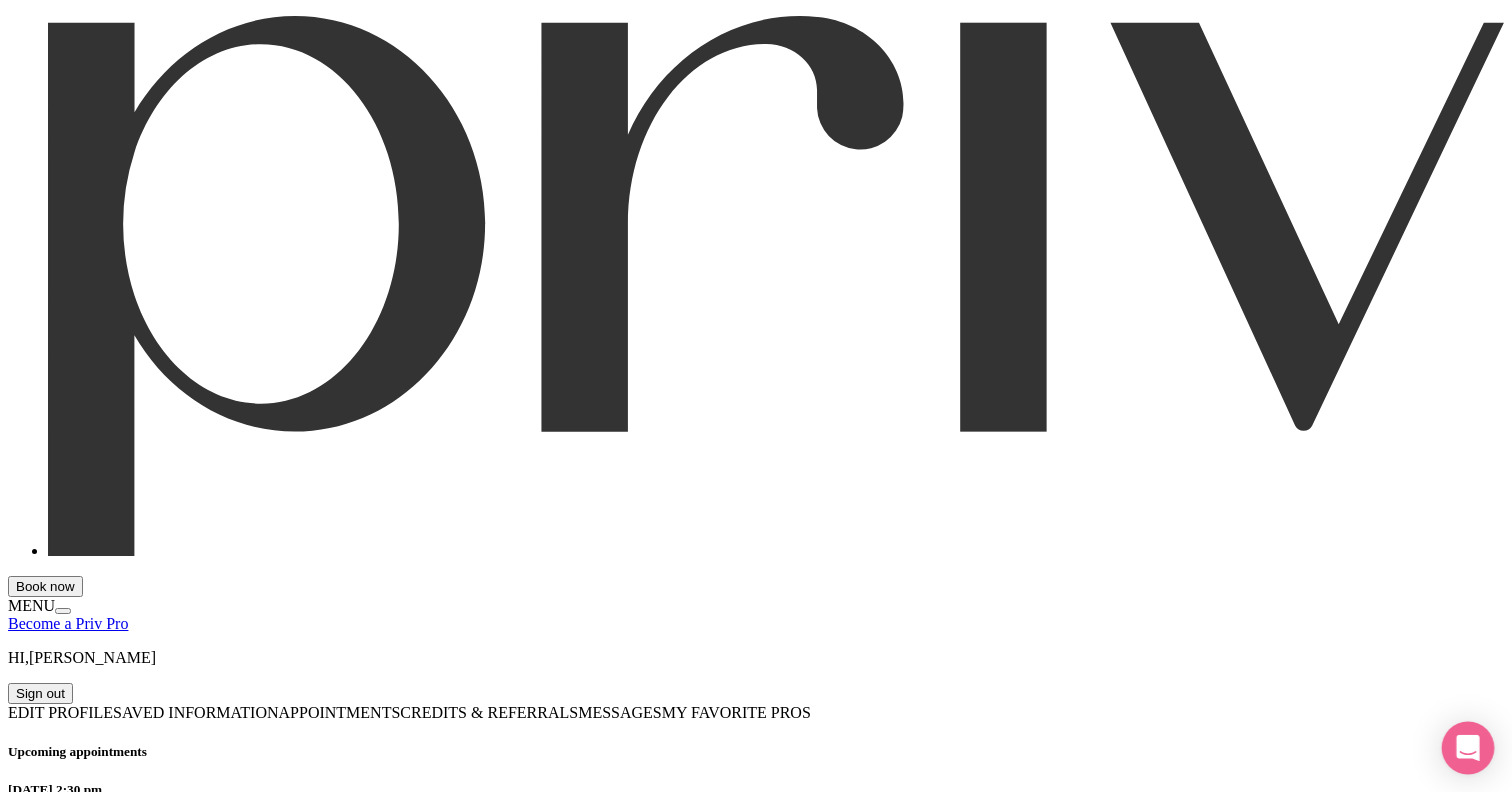 click 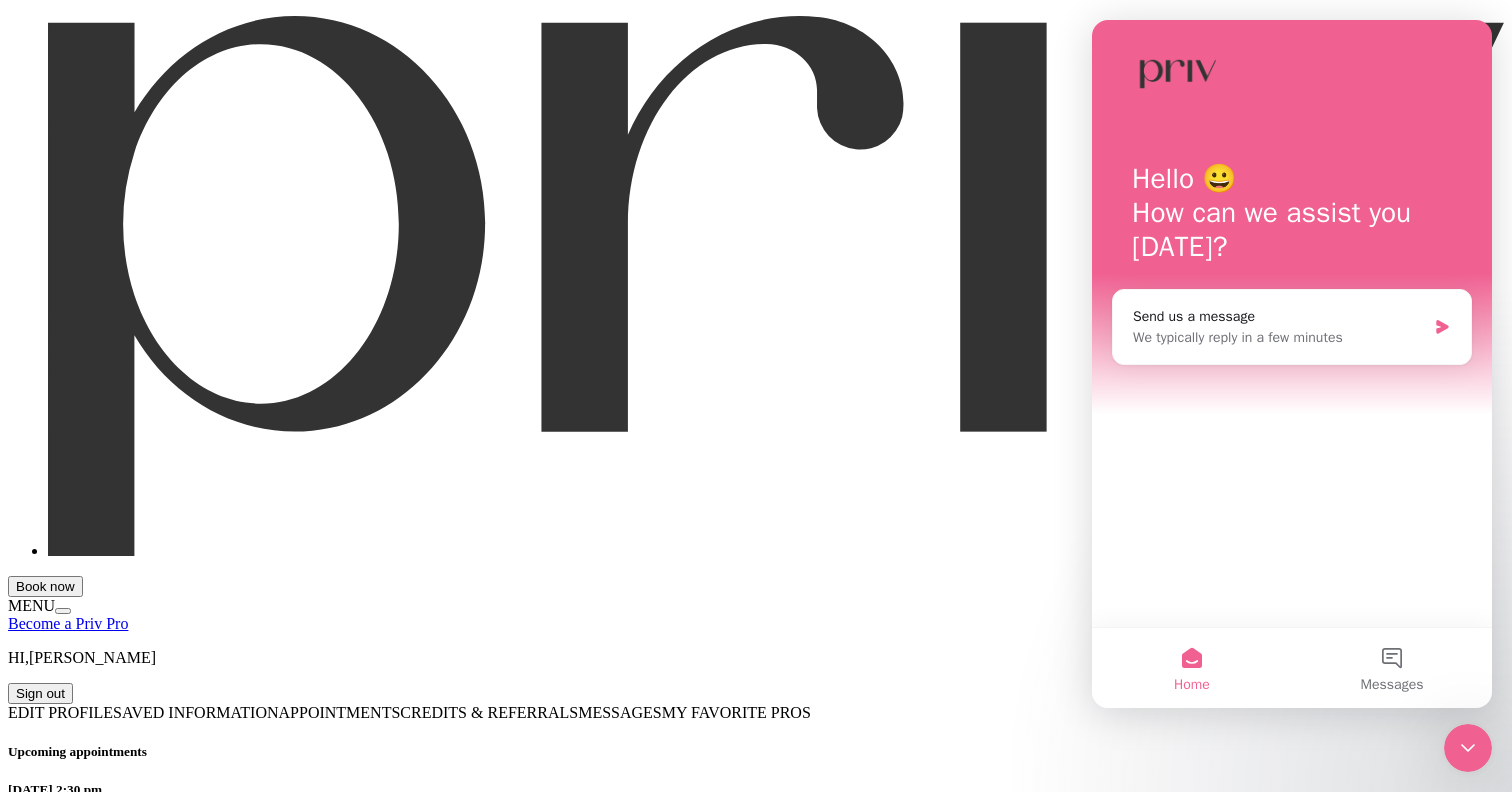 scroll, scrollTop: 0, scrollLeft: 0, axis: both 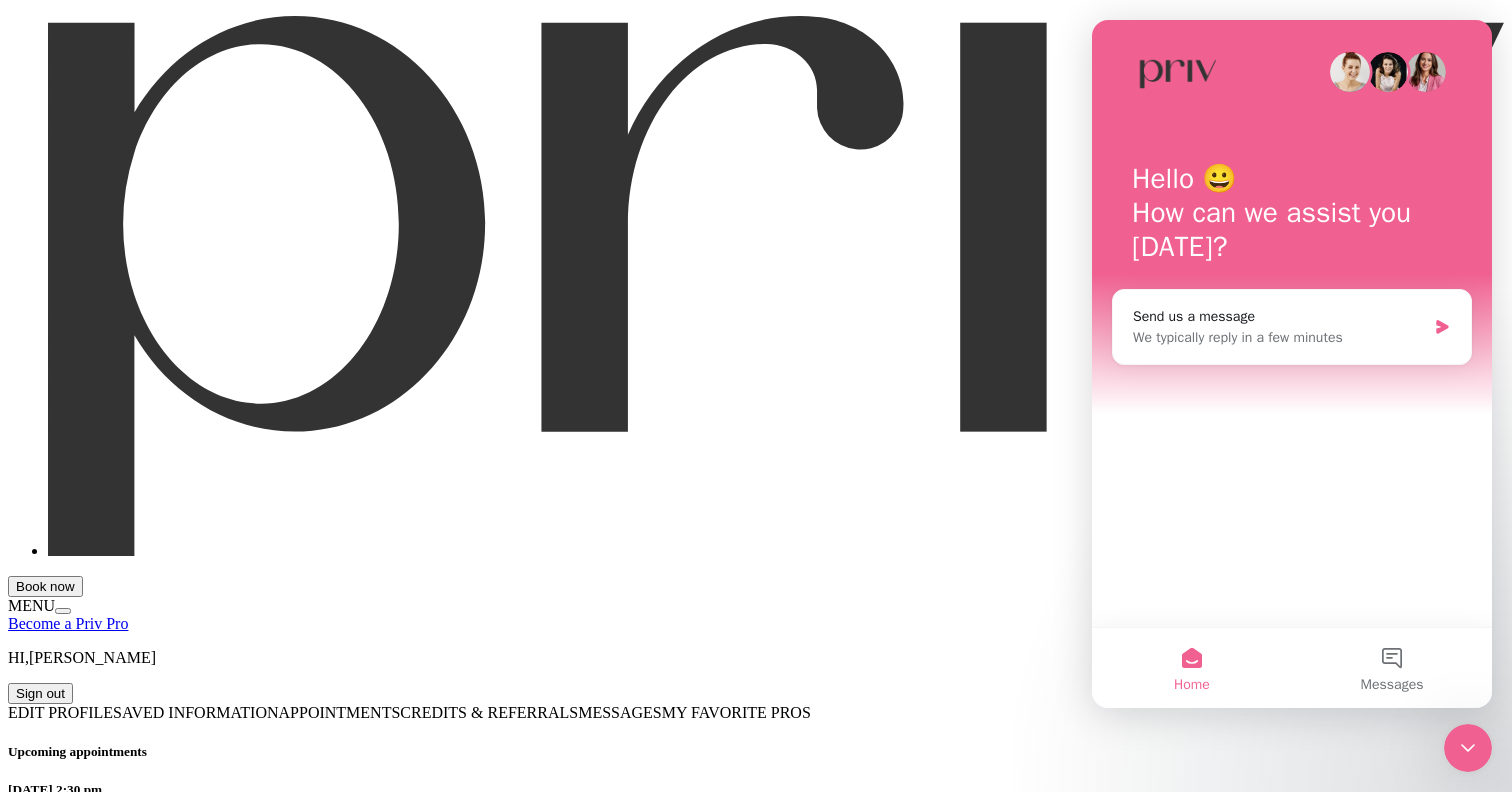 drag, startPoint x: 1275, startPoint y: 588, endPoint x: 1275, endPoint y: 424, distance: 164 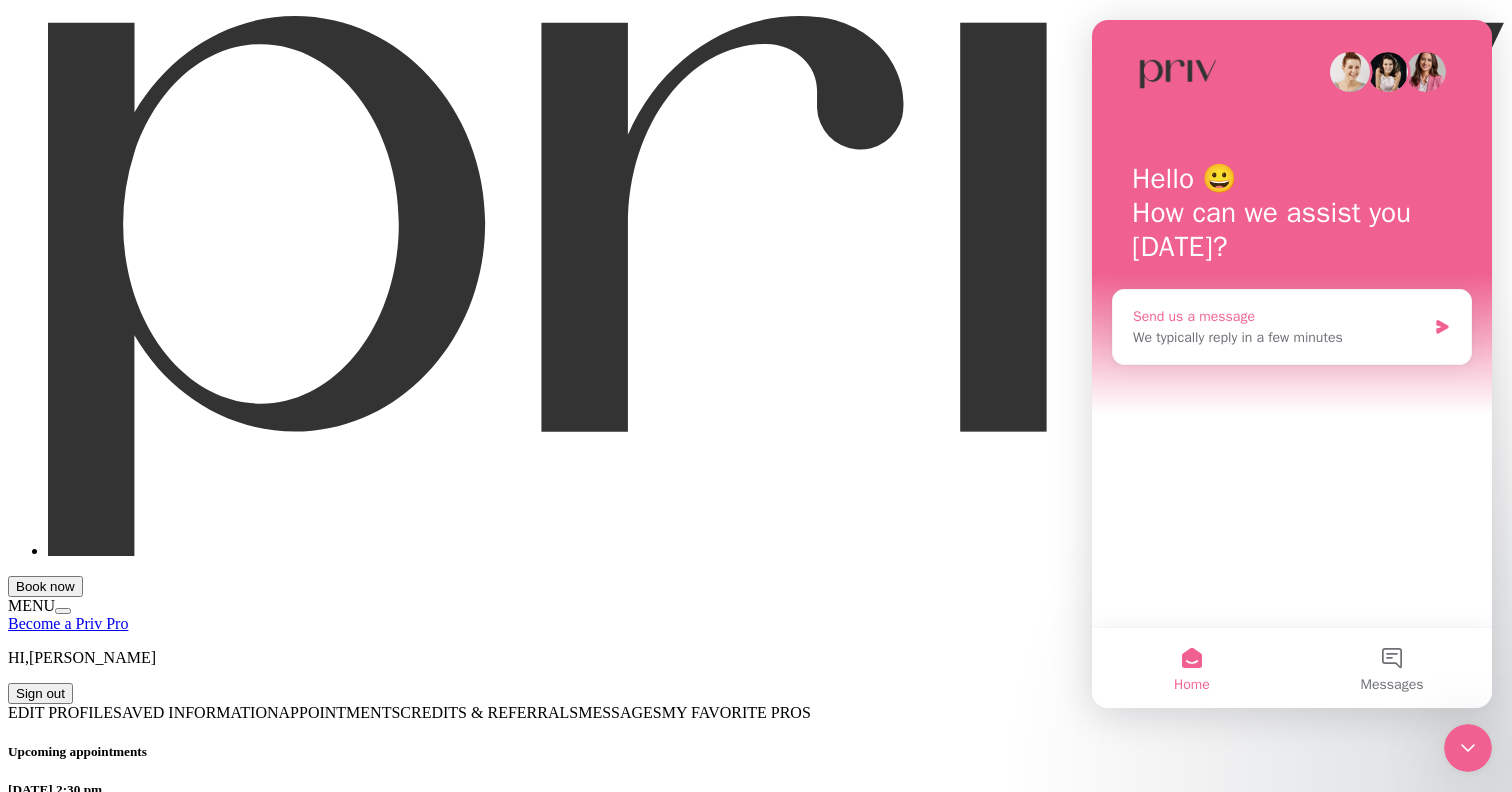click on "We typically reply in a few minutes" at bounding box center [1279, 337] 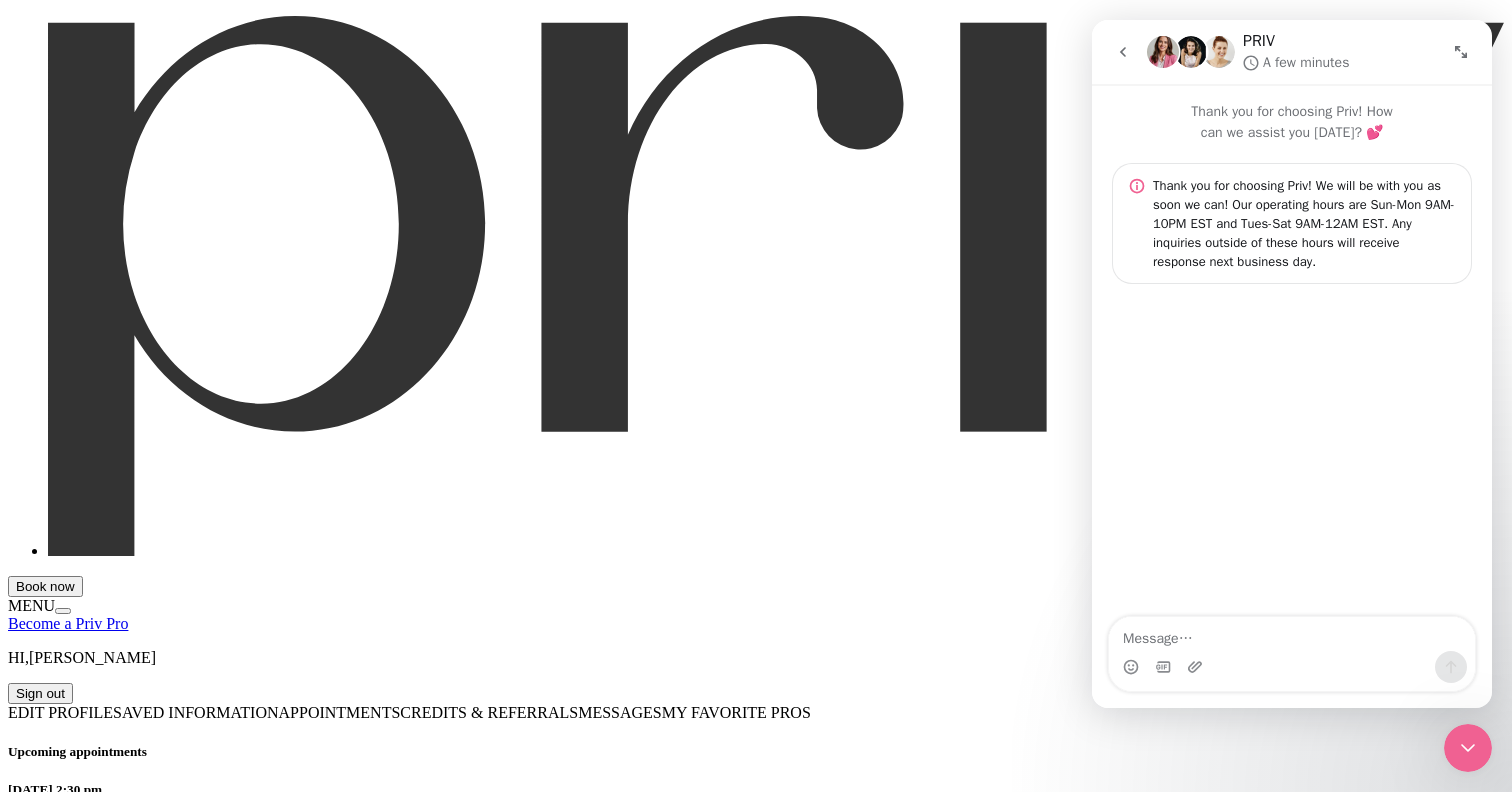 click at bounding box center (1292, 634) 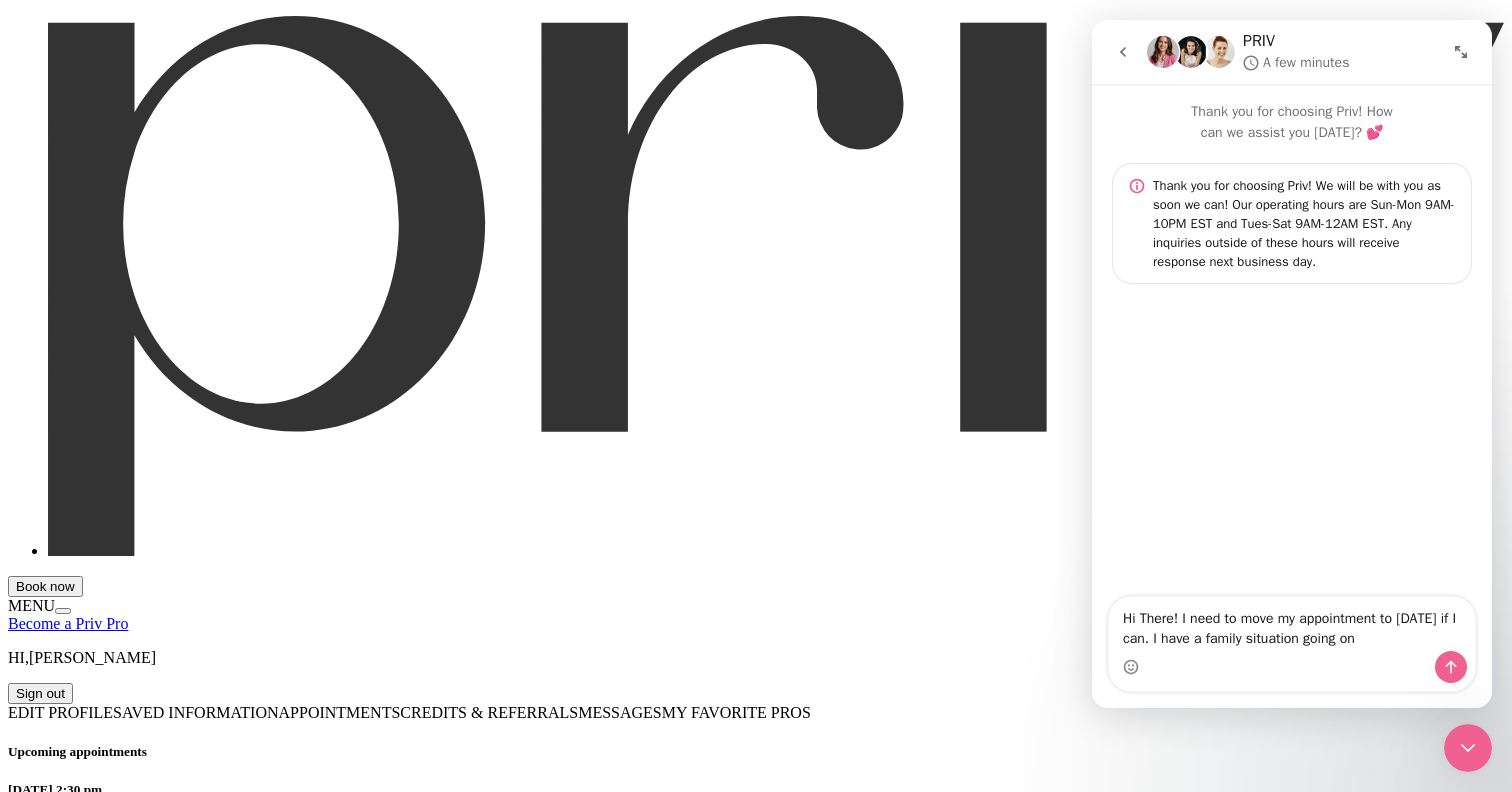 type on "Hi There! I need to move my appointment to [DATE] if I can. I have a family situation going on." 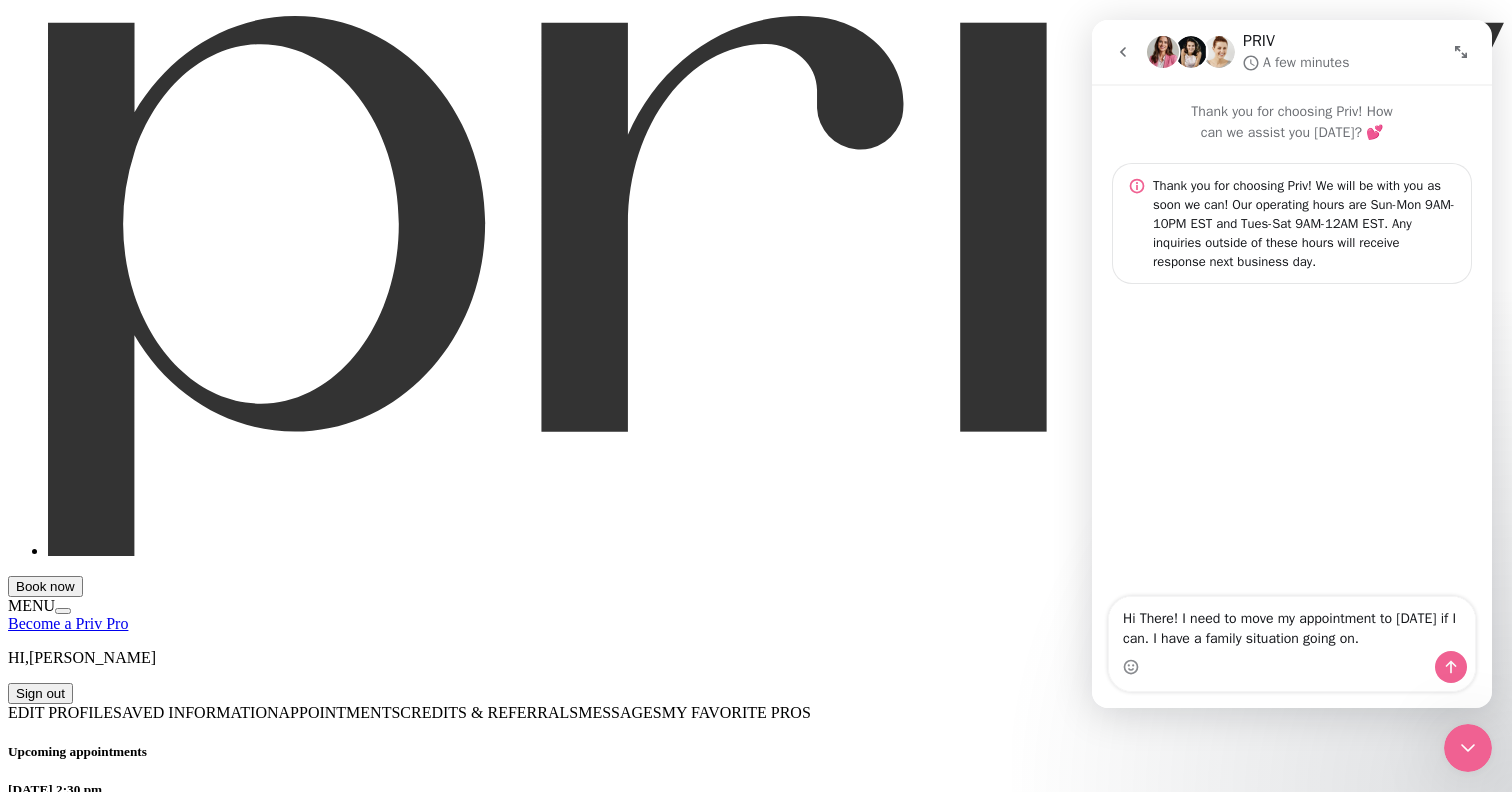 type 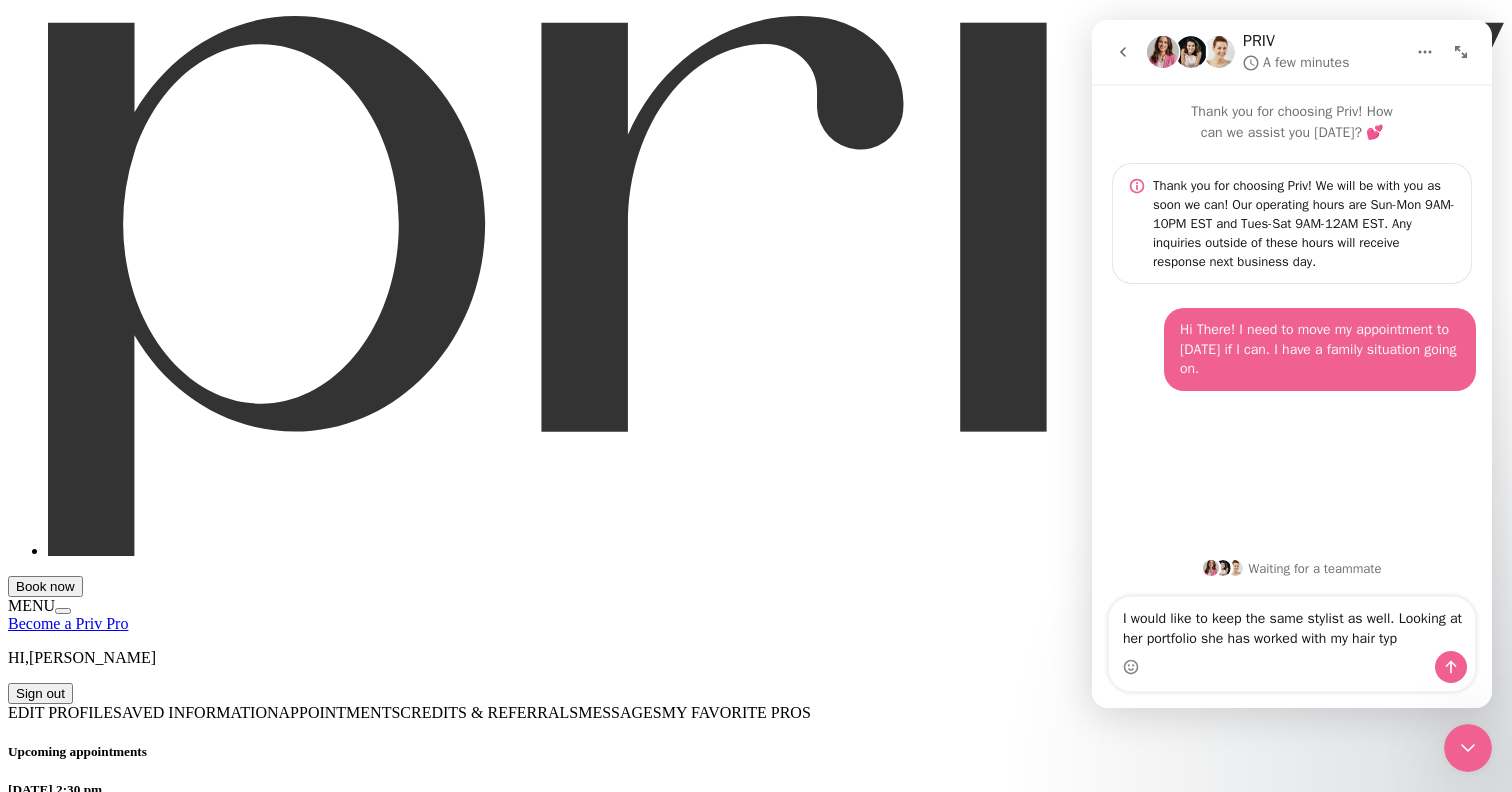 type on "I would like to keep the same stylist as well. Looking at her portfolio she has worked with my hair type" 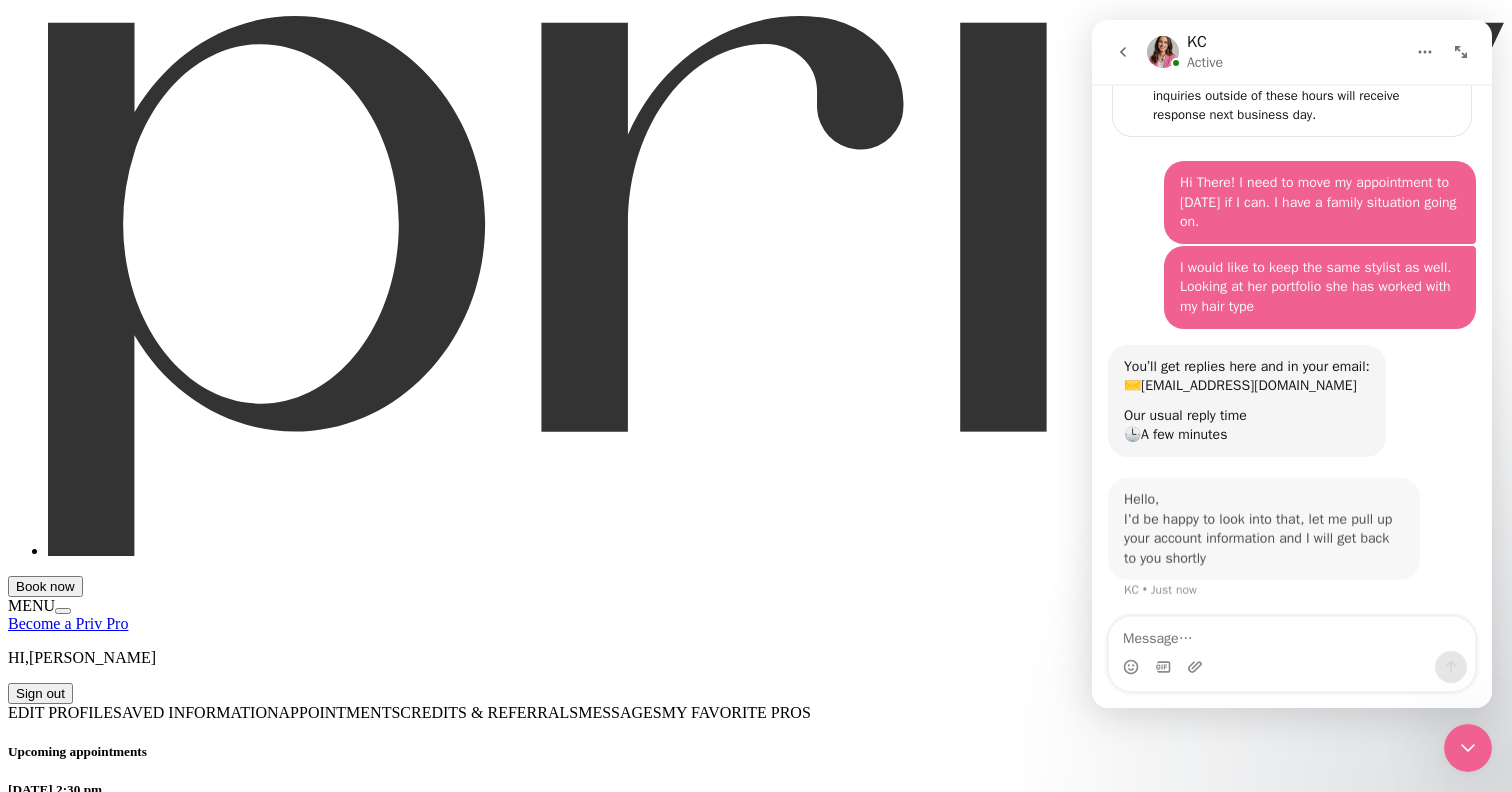 scroll, scrollTop: 147, scrollLeft: 0, axis: vertical 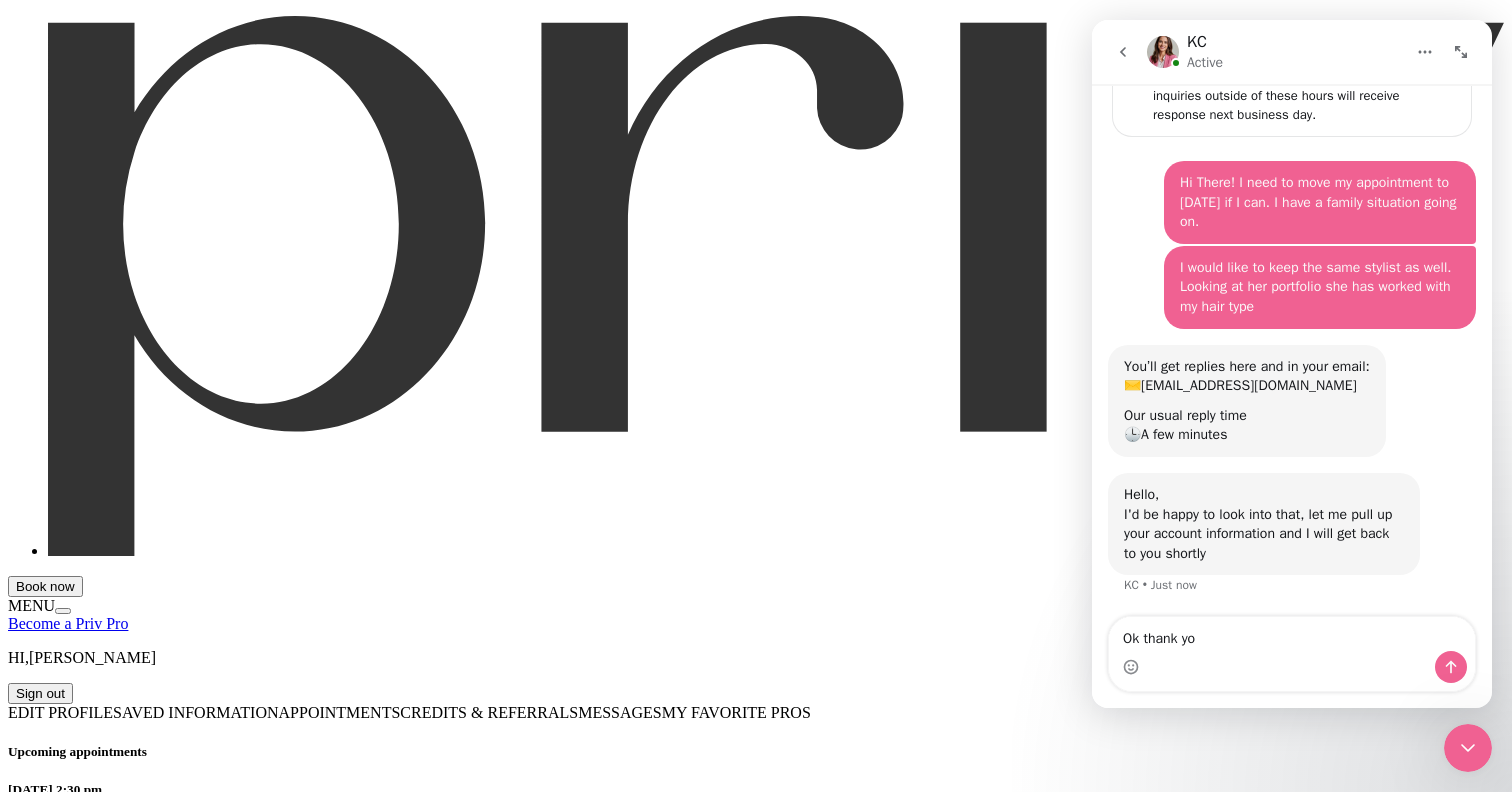 type on "Ok thank you" 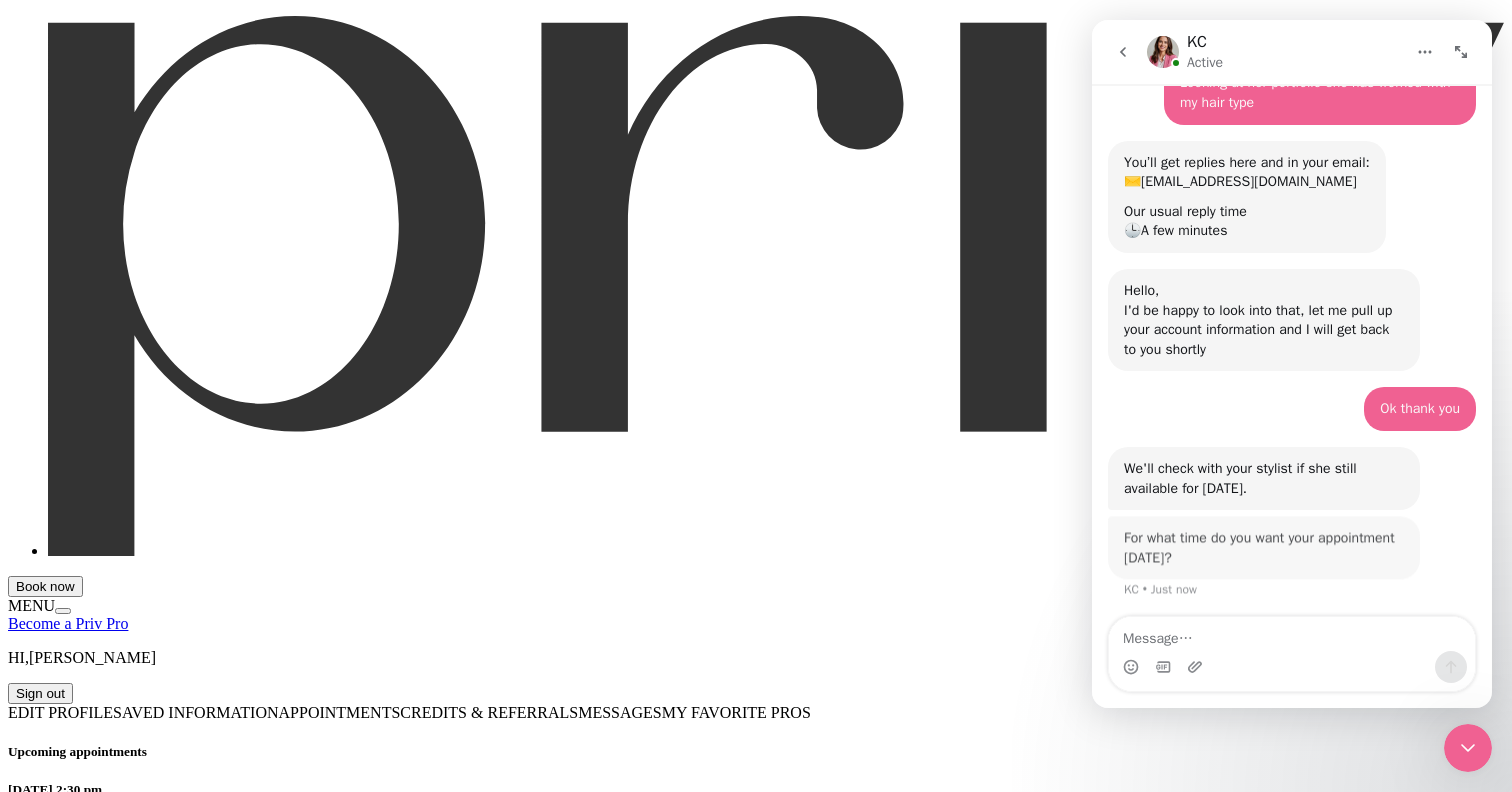 scroll, scrollTop: 351, scrollLeft: 0, axis: vertical 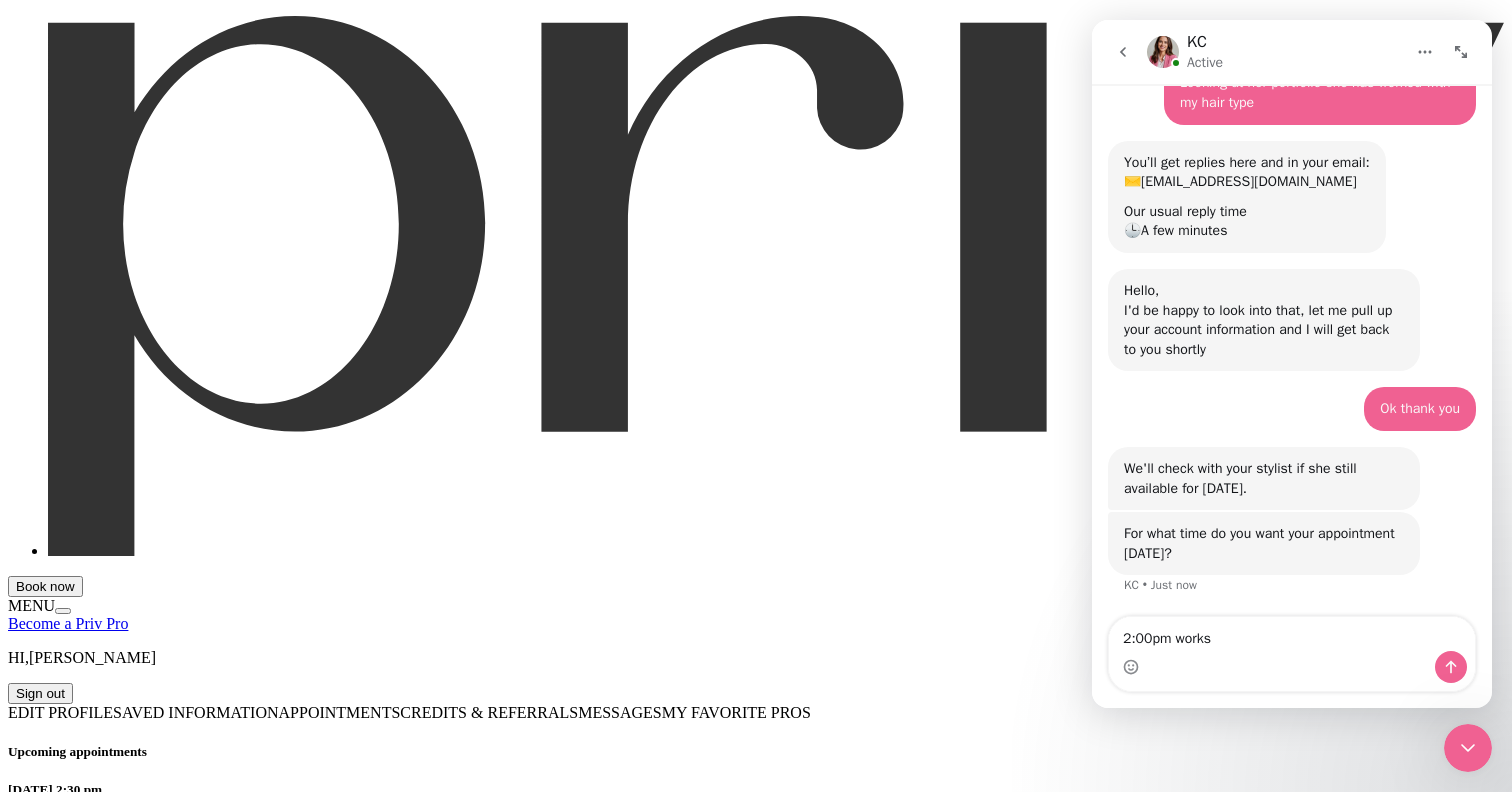 type on "2:00pm works!" 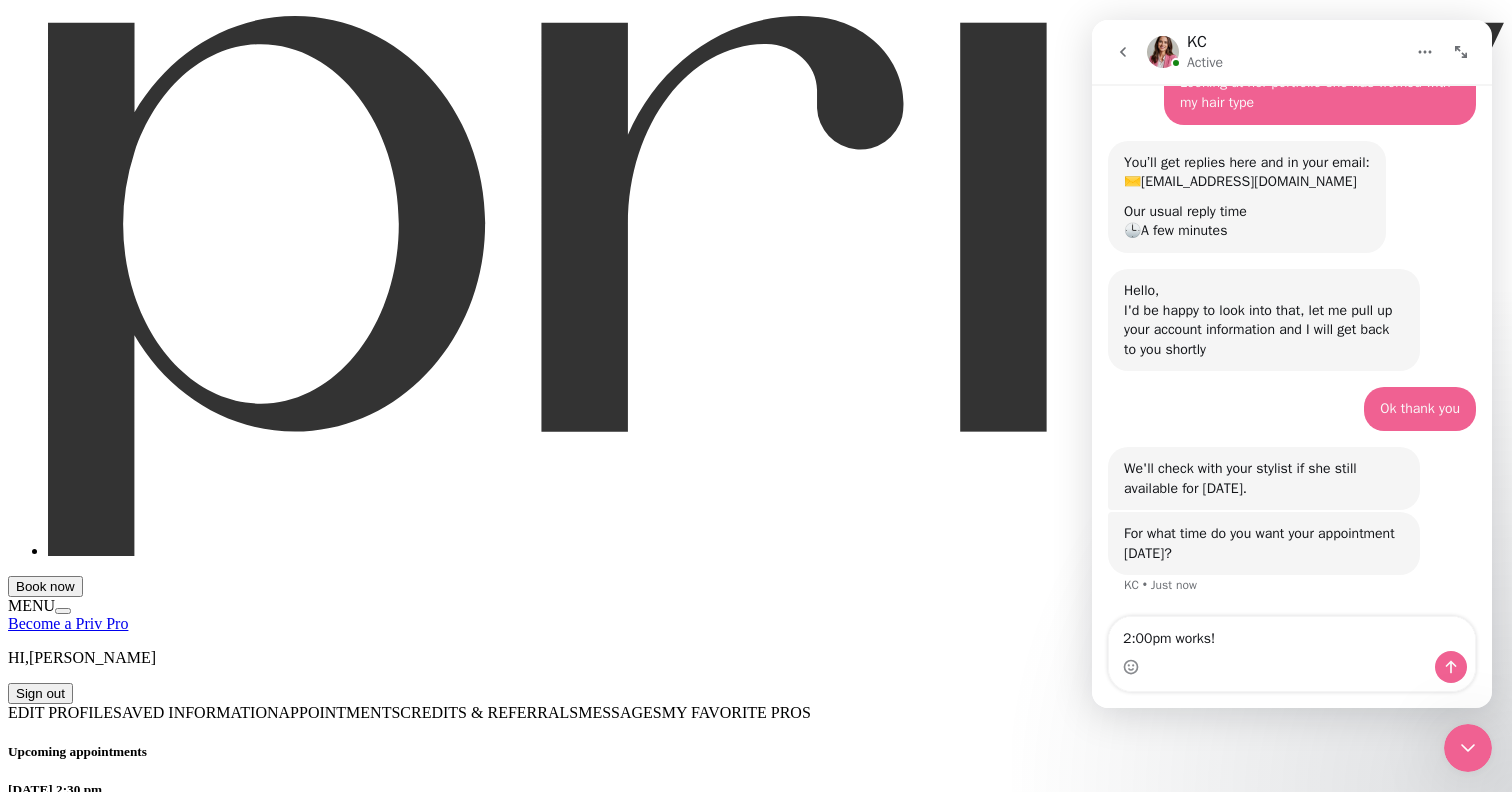 type 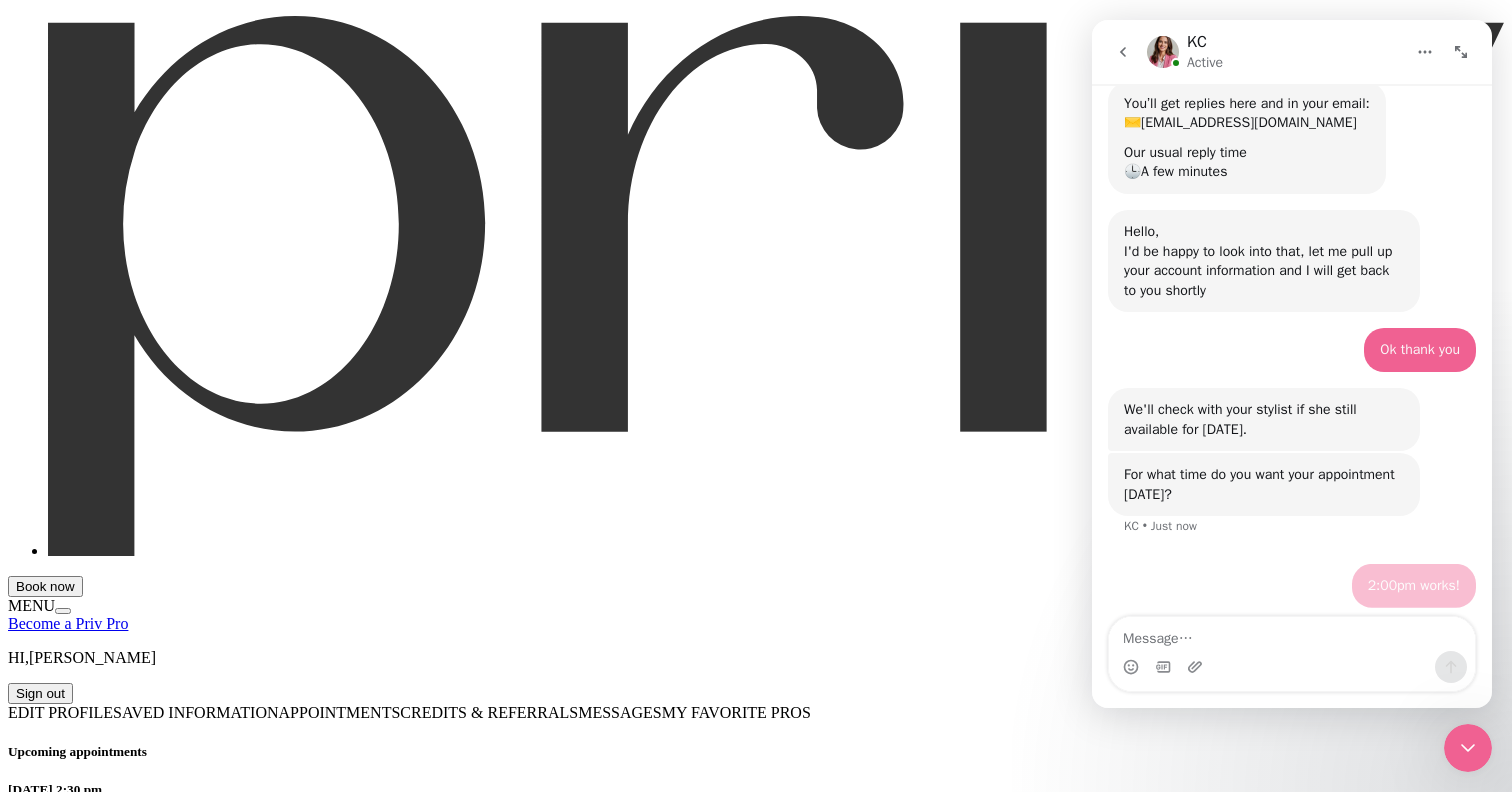 scroll, scrollTop: 411, scrollLeft: 0, axis: vertical 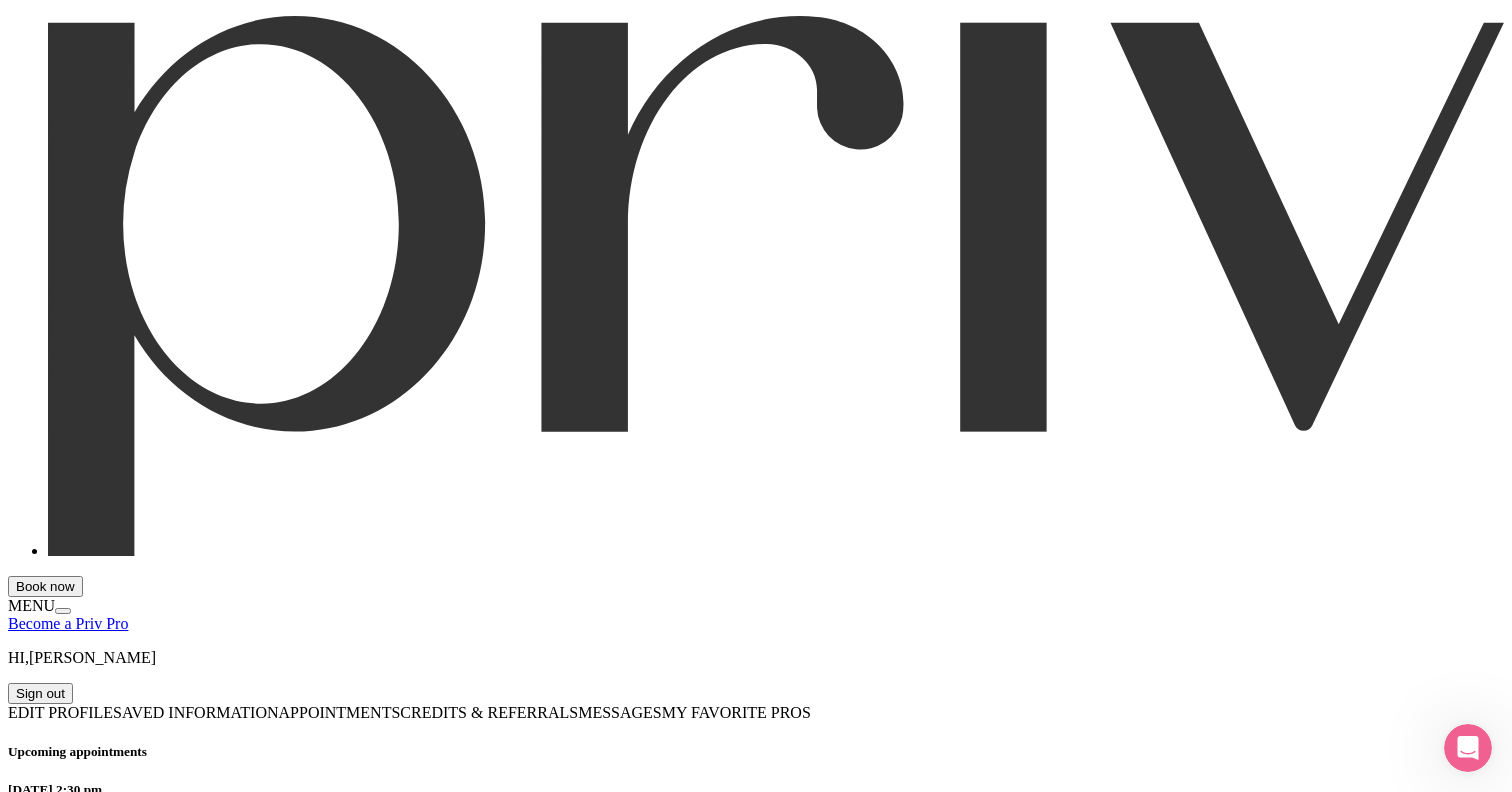 click 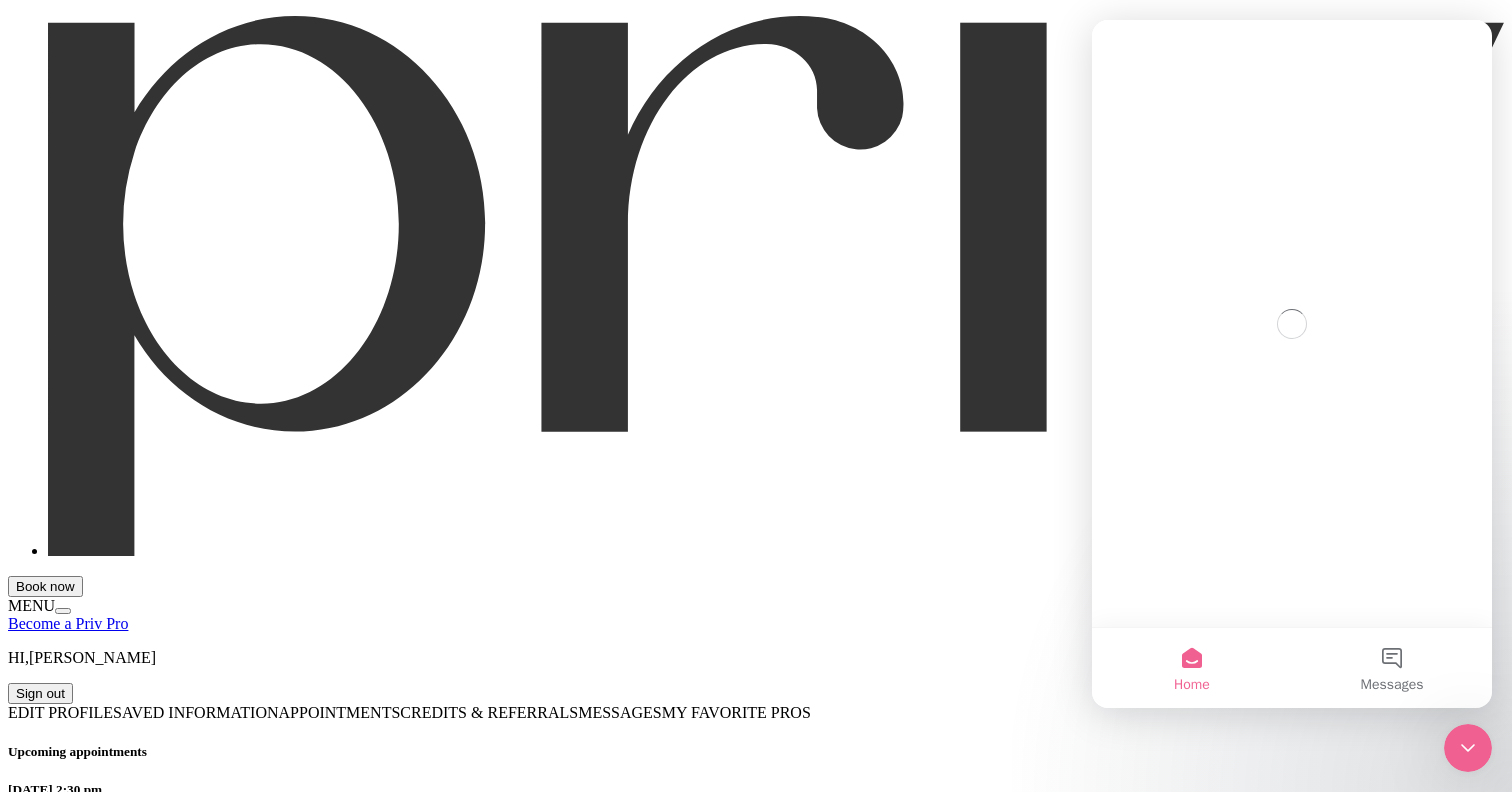scroll, scrollTop: 0, scrollLeft: 0, axis: both 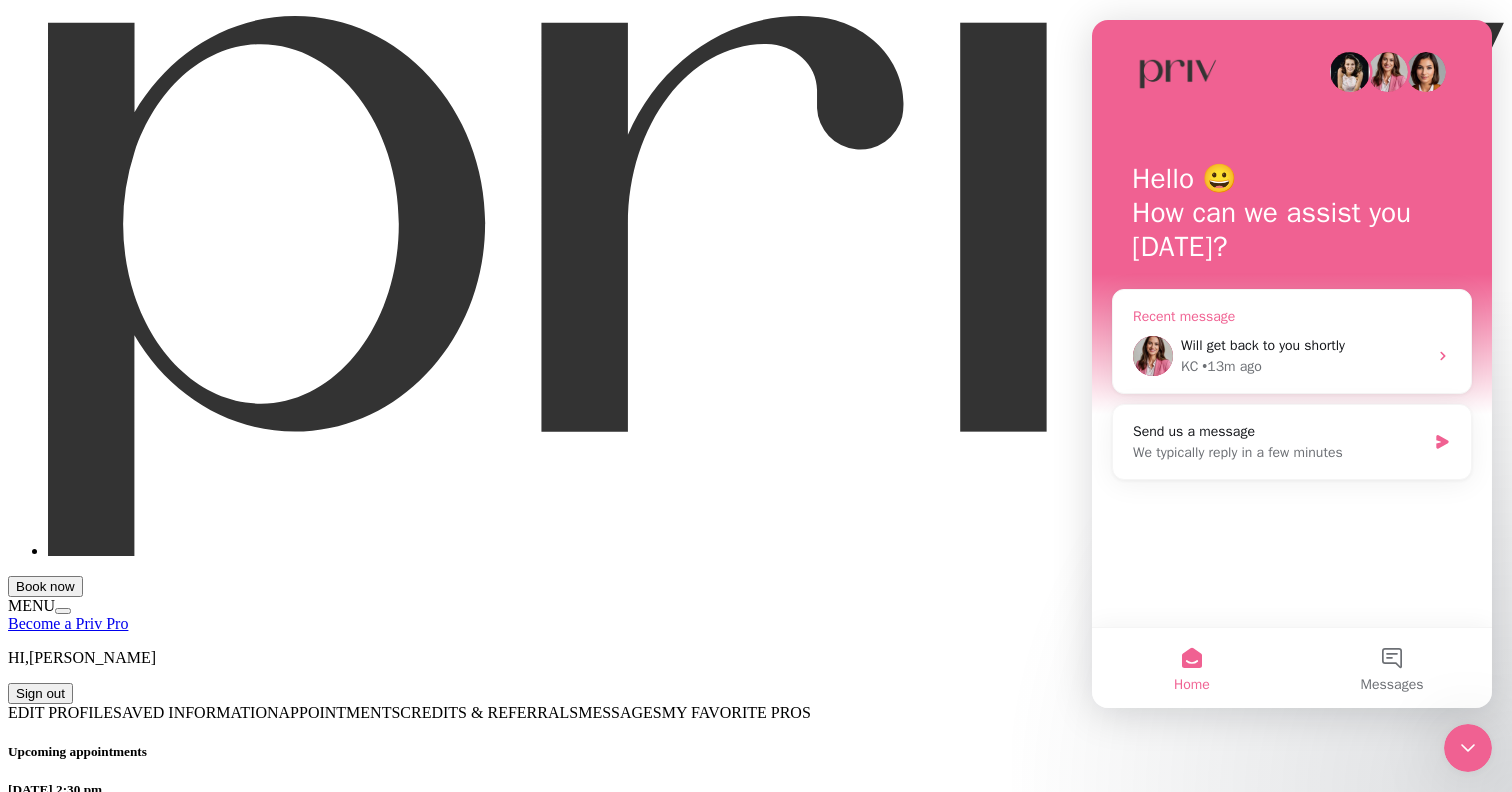 click on "•  13m ago" at bounding box center (1231, 366) 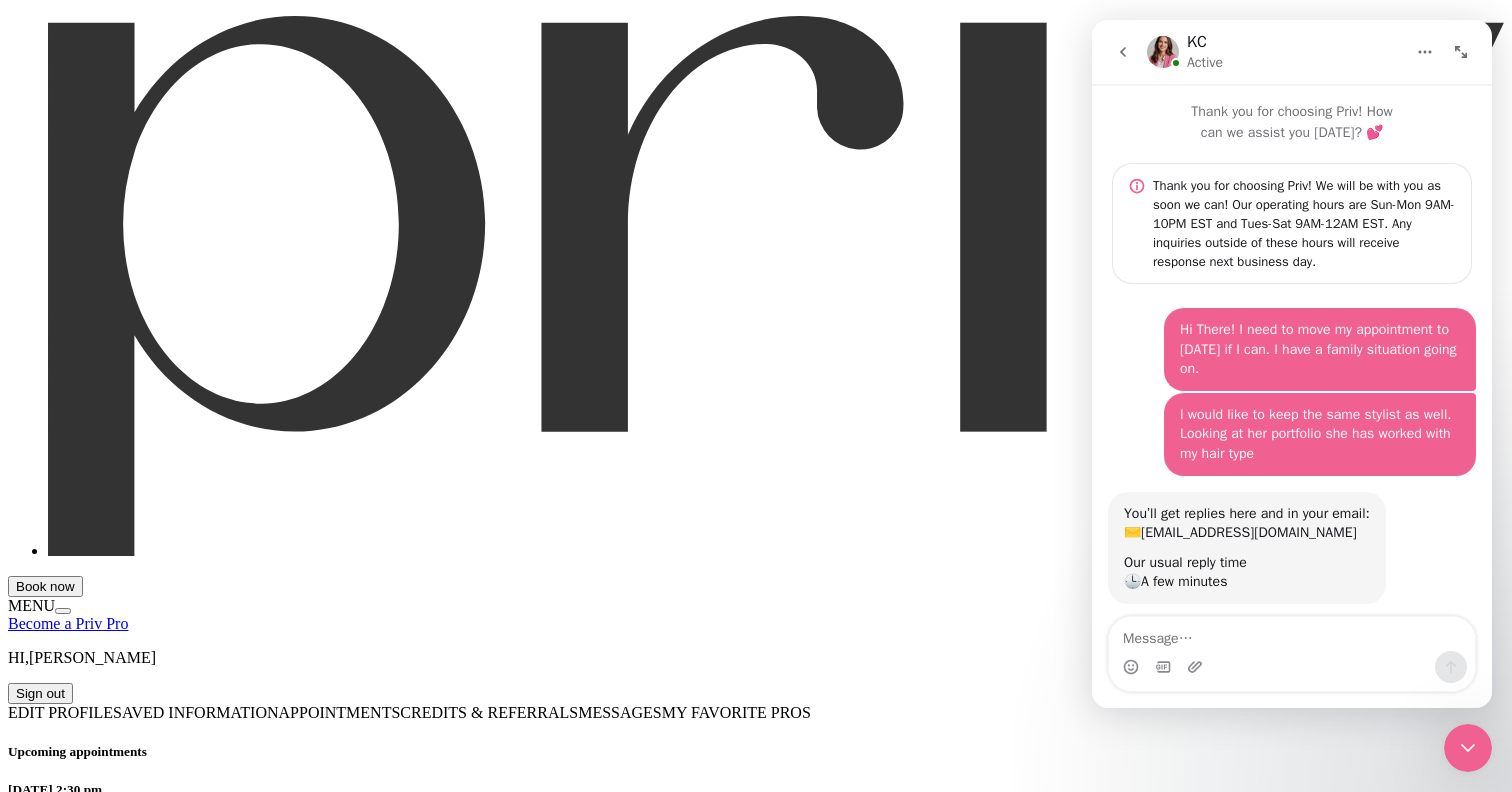 scroll, scrollTop: 3, scrollLeft: 0, axis: vertical 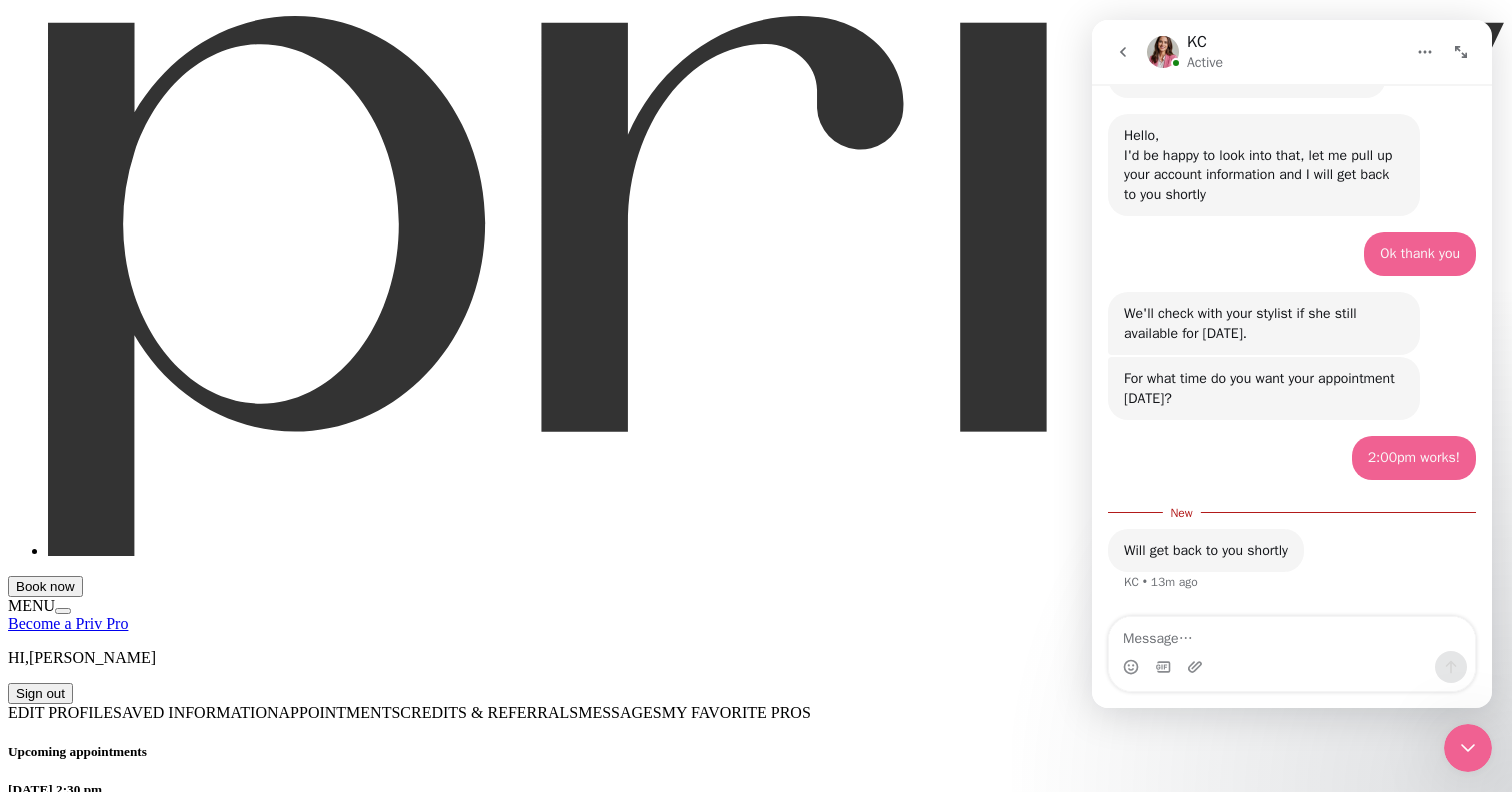 click at bounding box center [1292, 634] 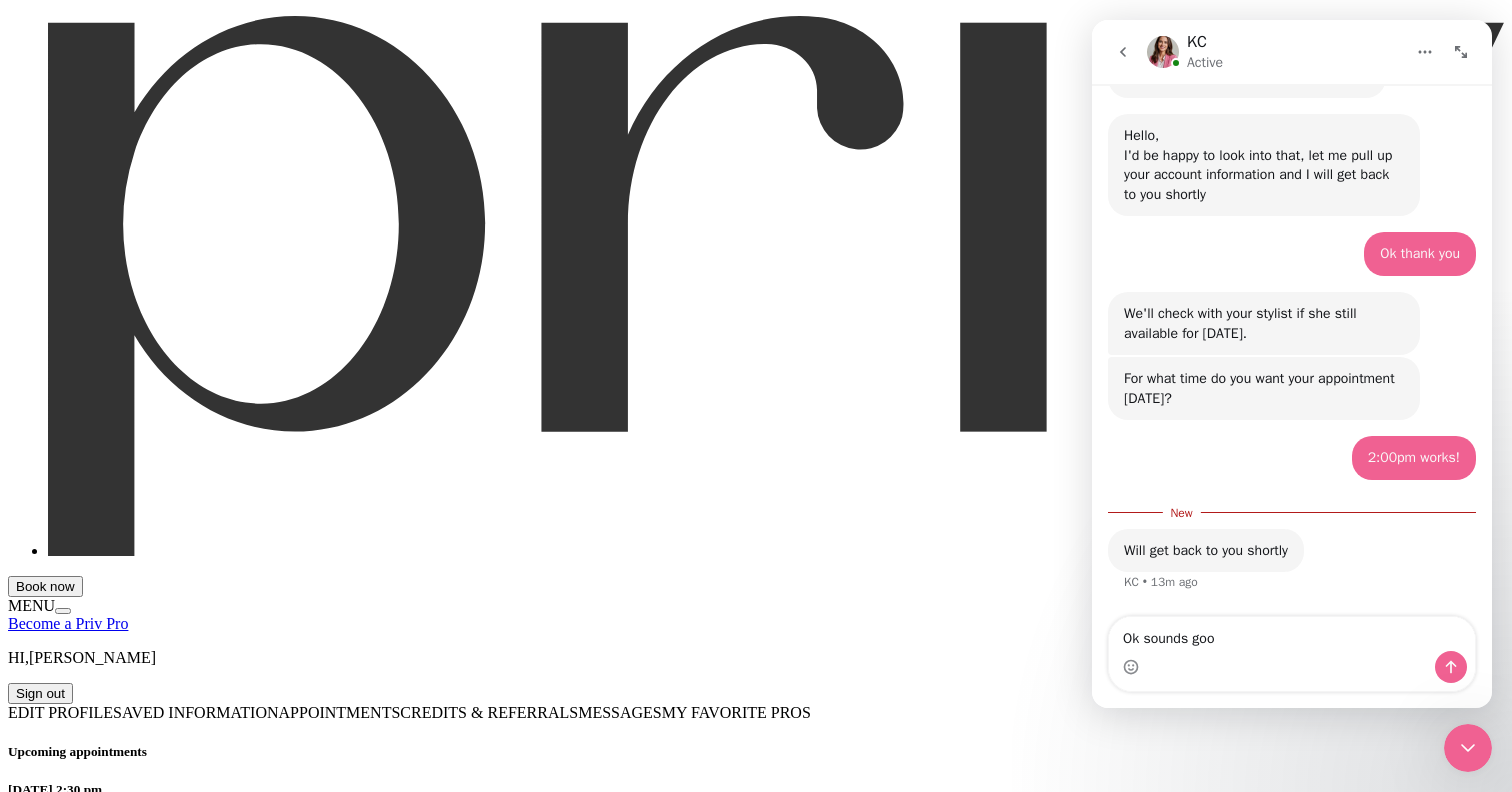 type on "Ok sounds good" 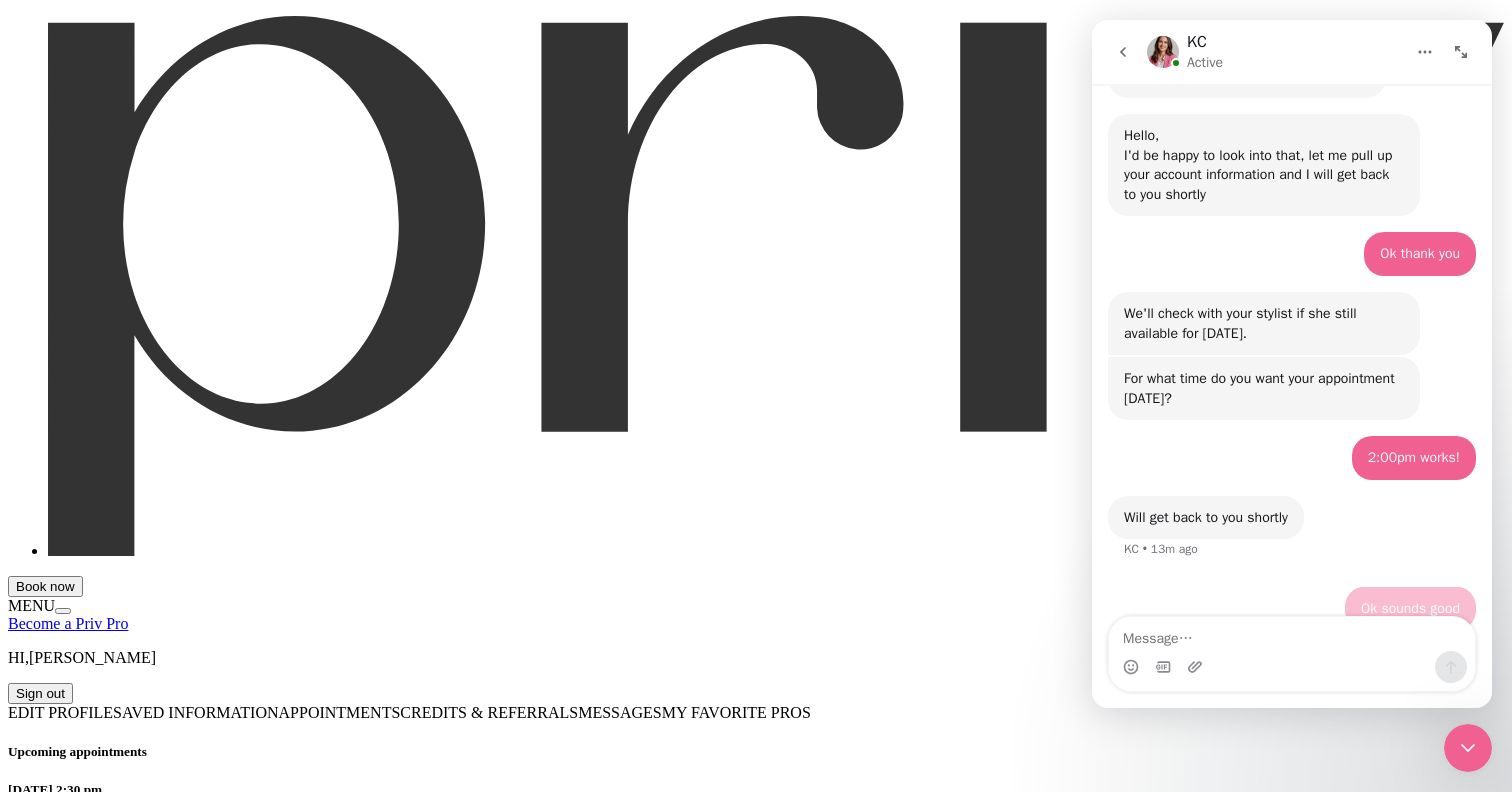 scroll, scrollTop: 530, scrollLeft: 0, axis: vertical 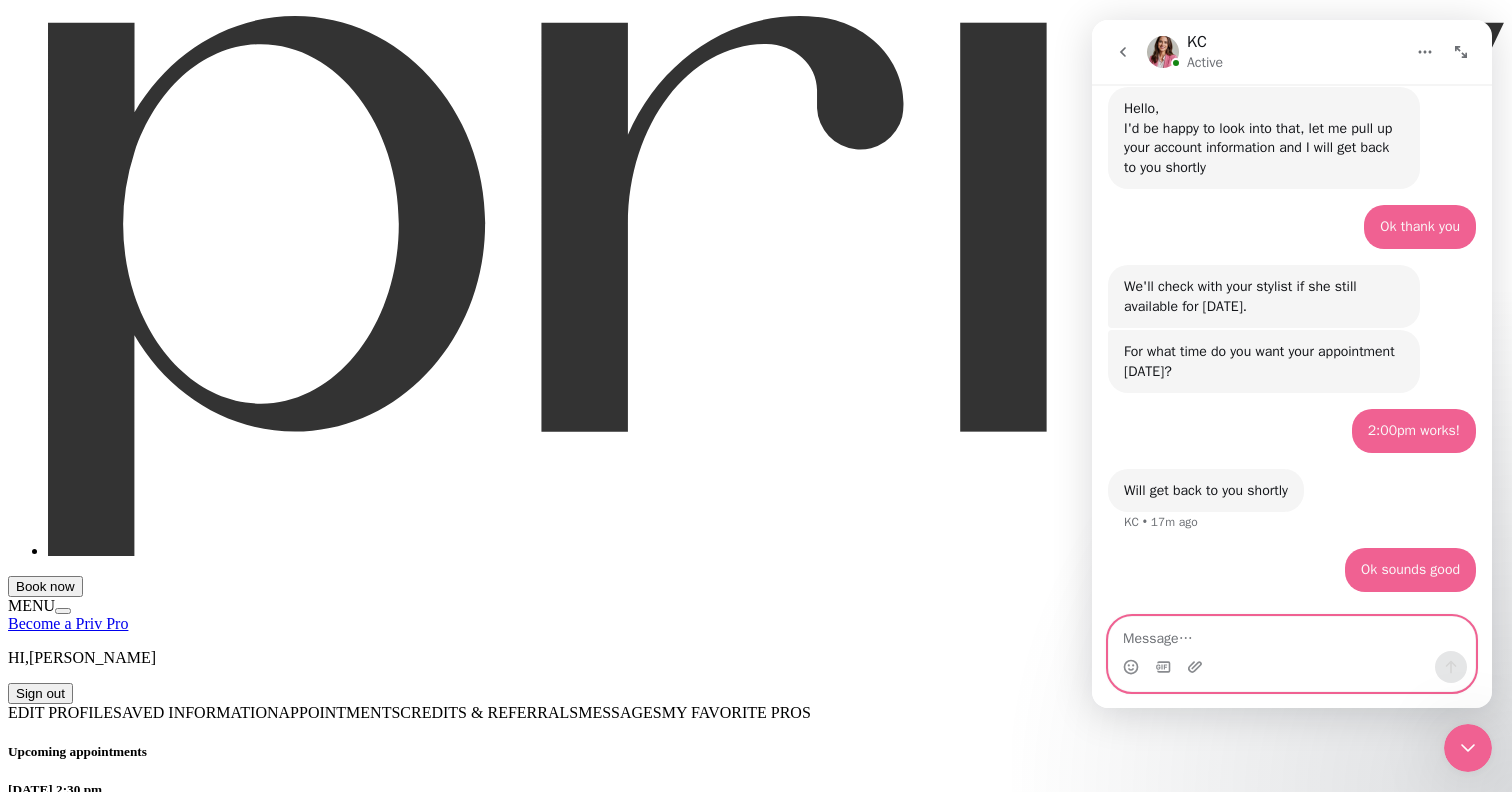 click at bounding box center [1292, 634] 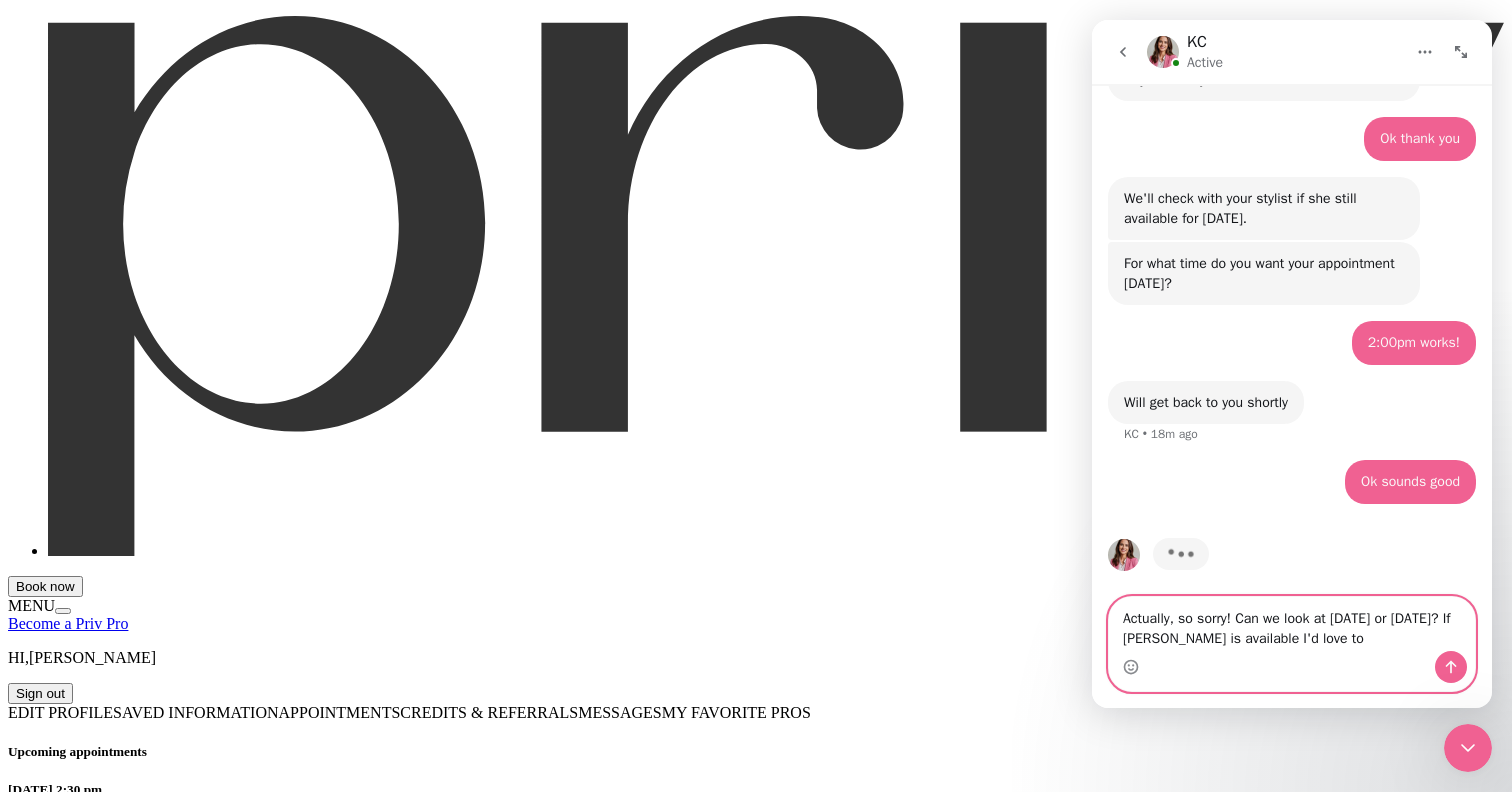 scroll, scrollTop: 627, scrollLeft: 0, axis: vertical 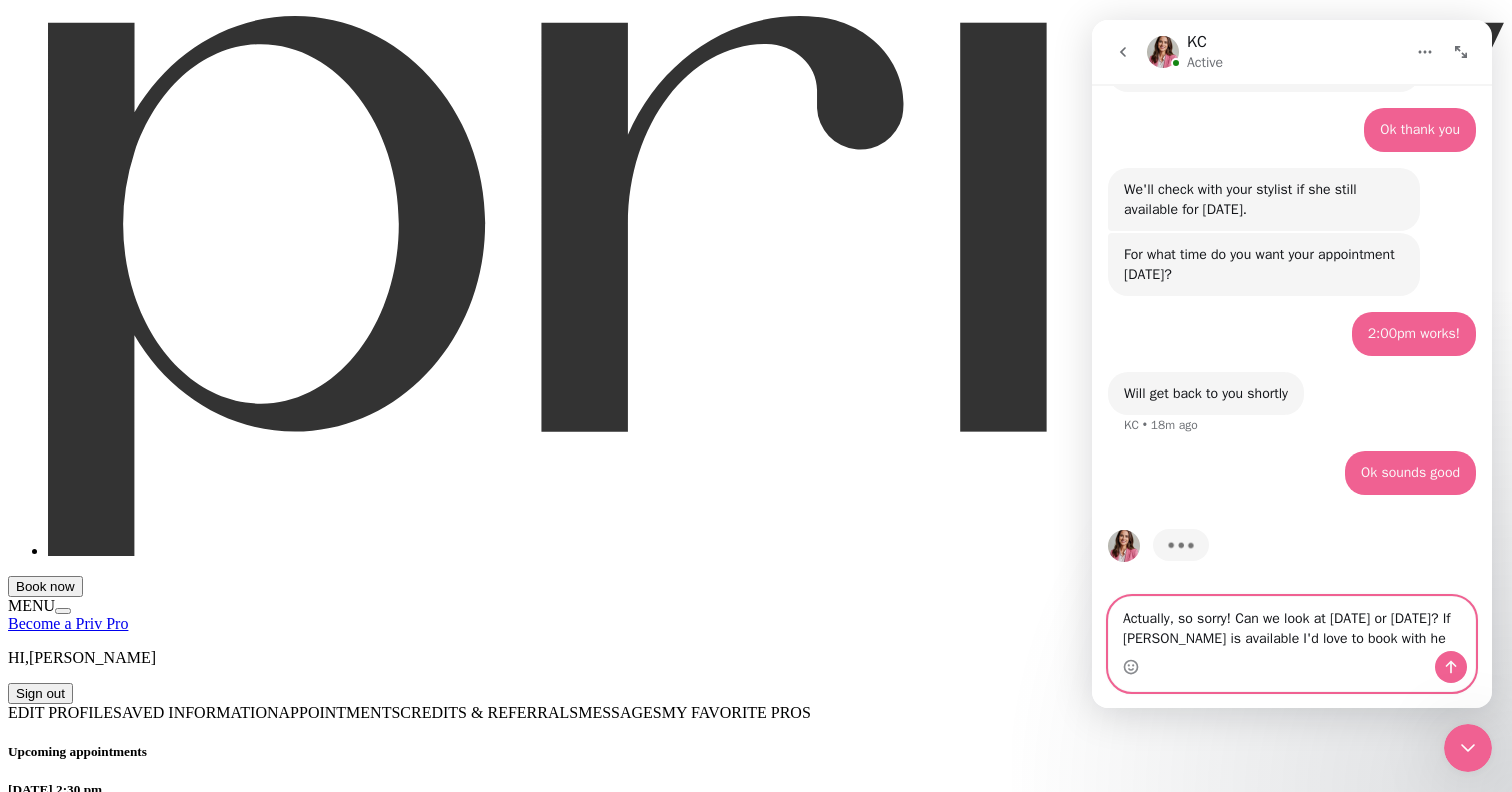 type on "Actually, so sorry! Can we look at [DATE] or [DATE]? If [PERSON_NAME] is available I'd love to book with her" 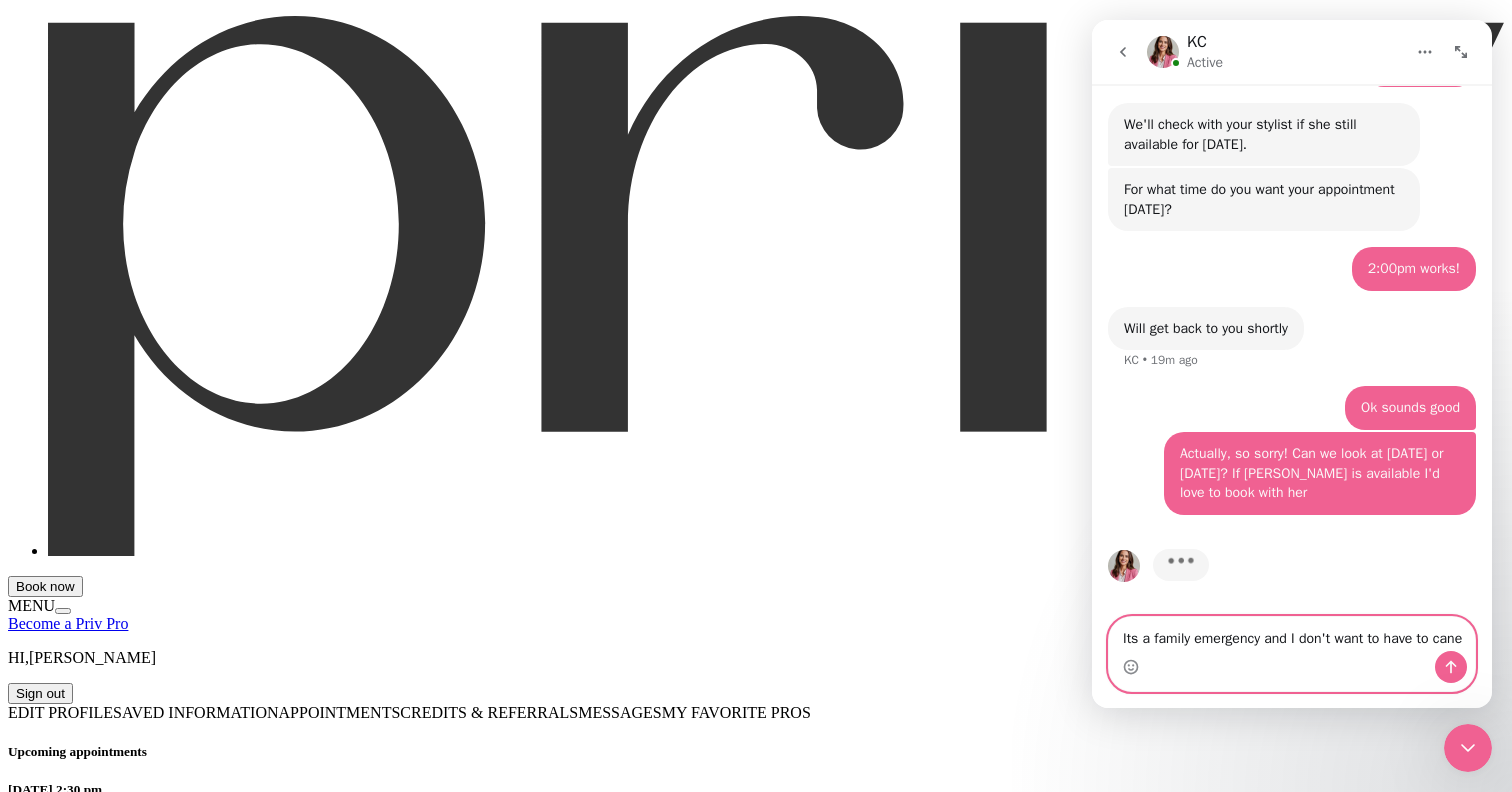 scroll, scrollTop: 712, scrollLeft: 0, axis: vertical 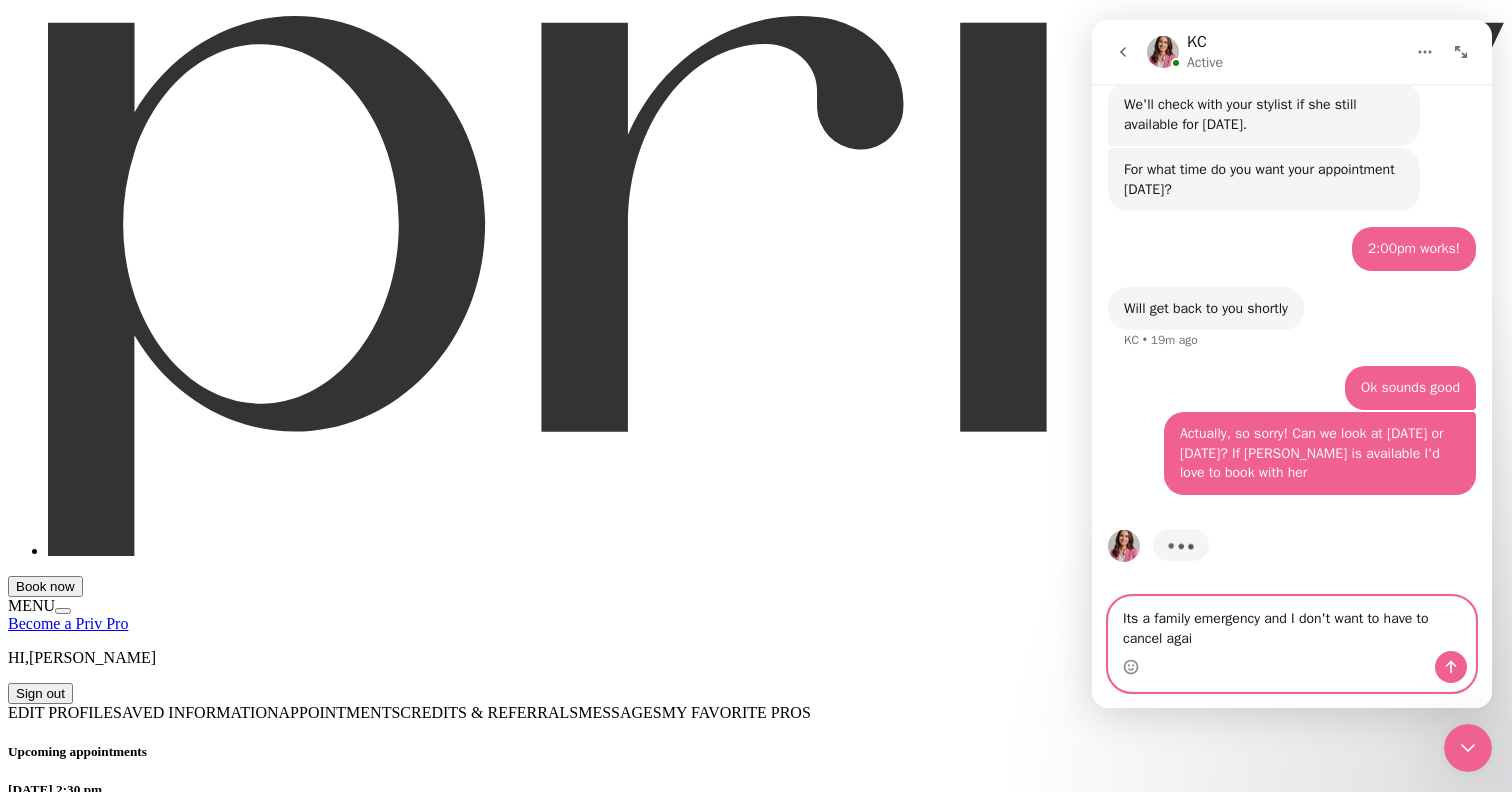 type on "Its a family emergency and I don't want to have to cancel again" 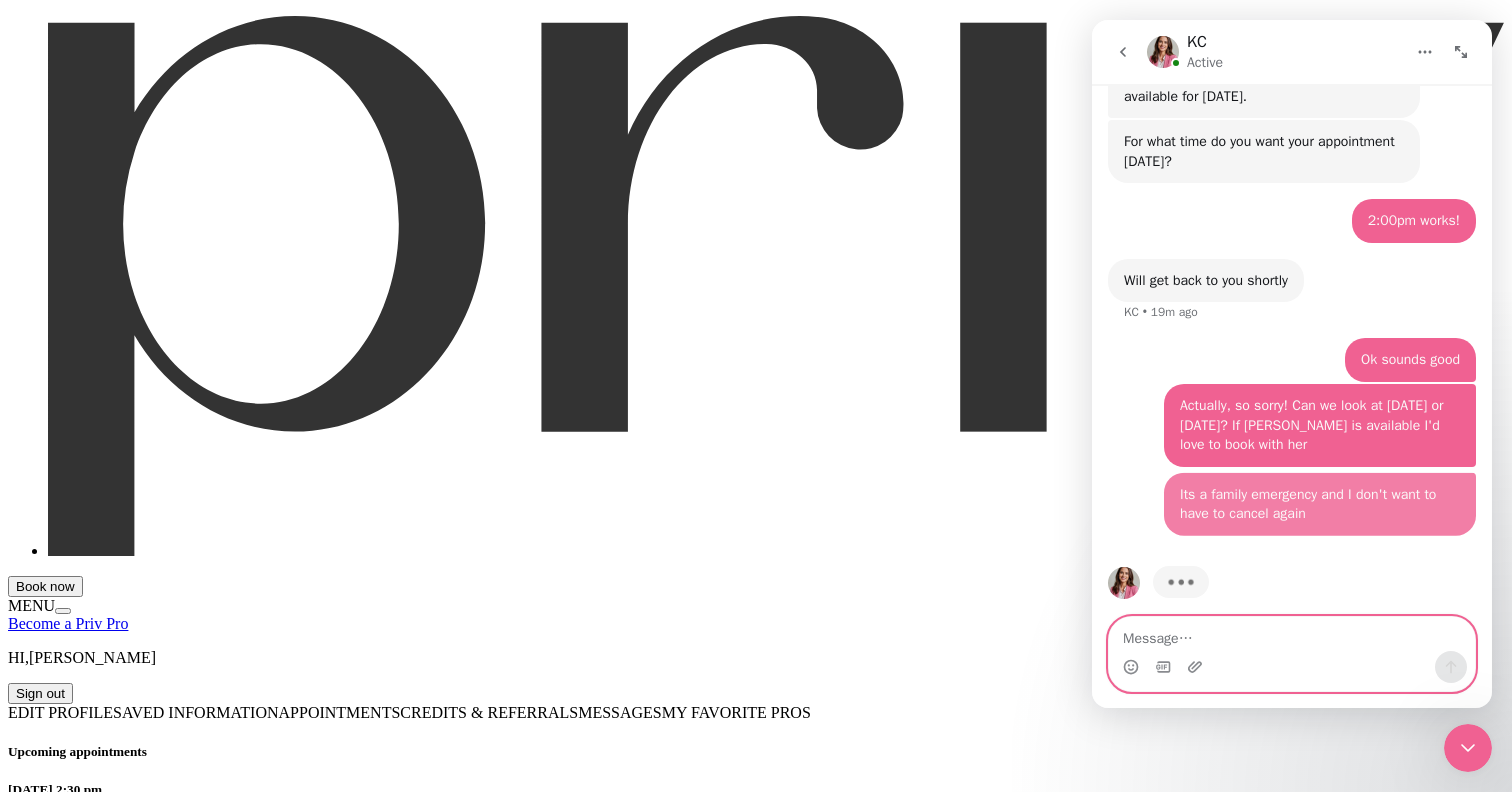 scroll, scrollTop: 757, scrollLeft: 0, axis: vertical 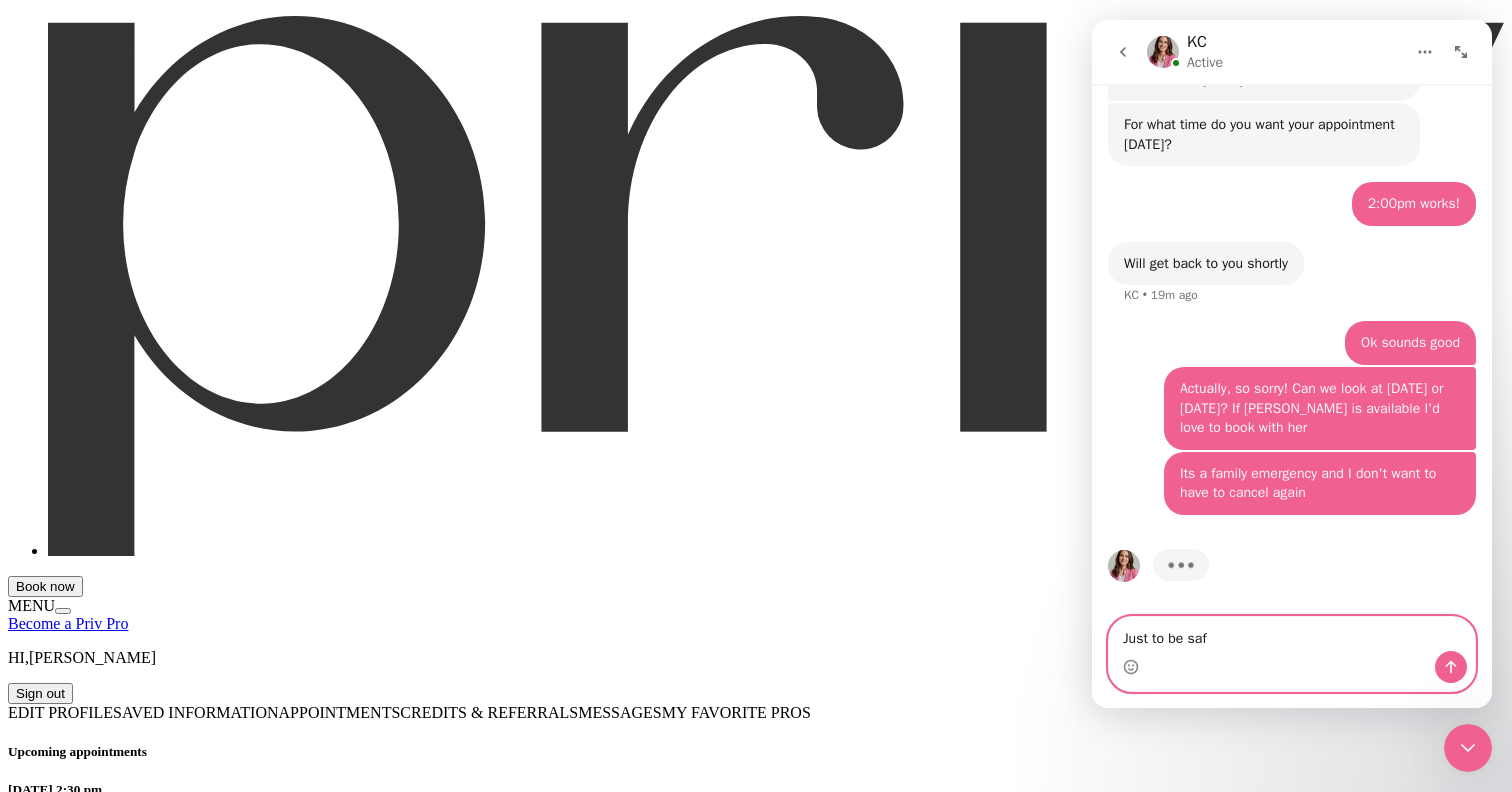 type on "Just to be safe" 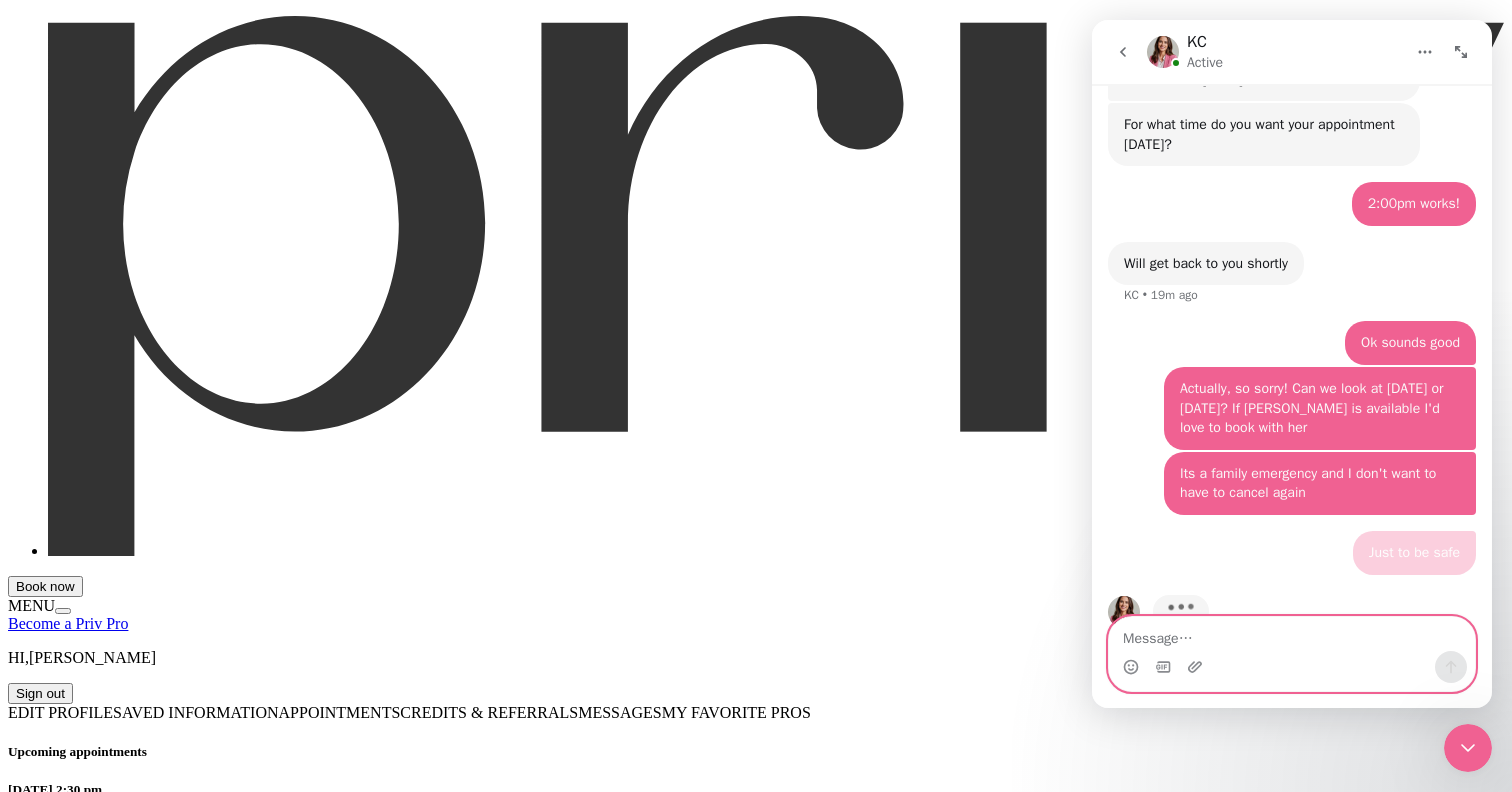 scroll, scrollTop: 802, scrollLeft: 0, axis: vertical 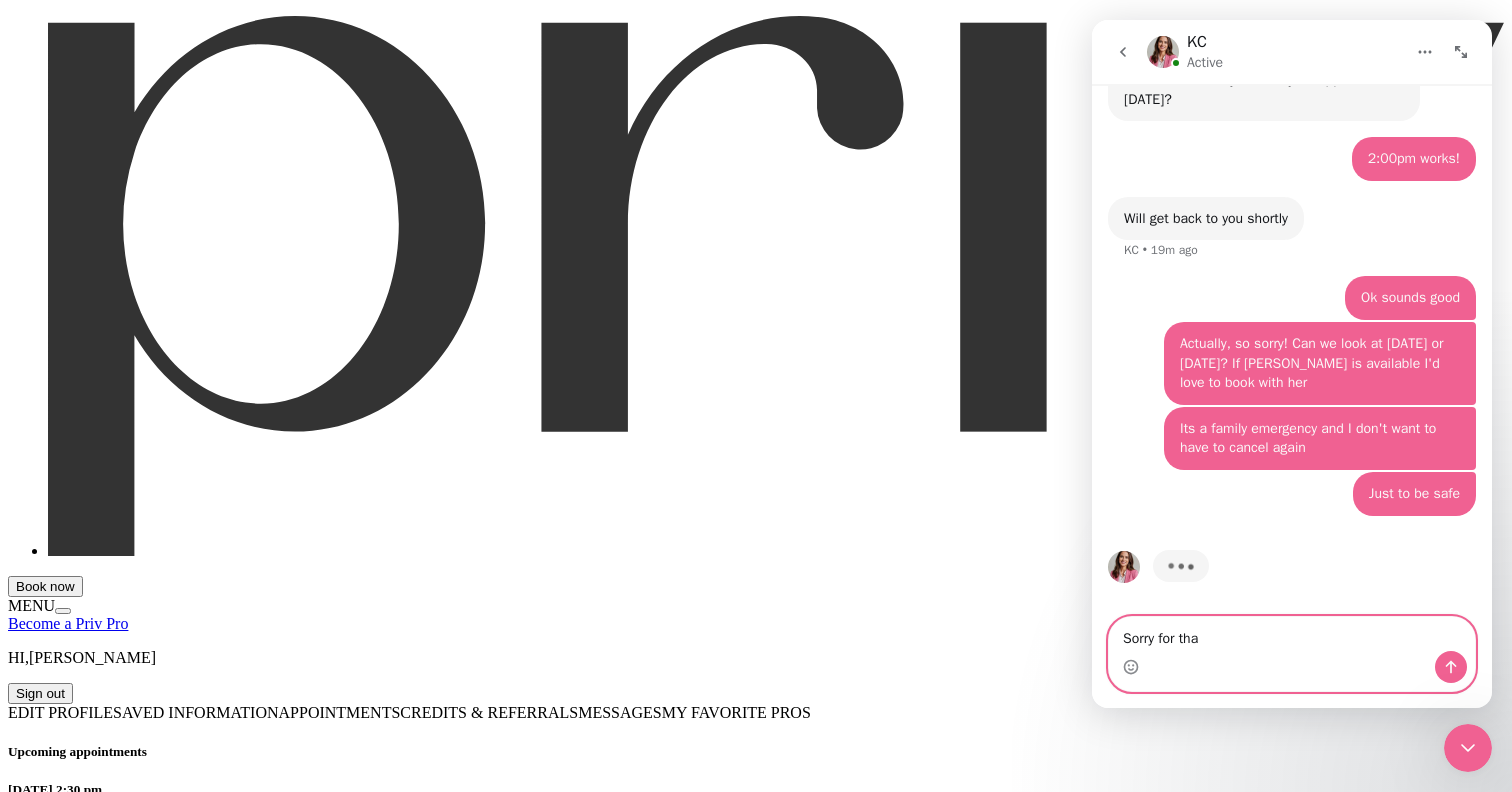 type on "Sorry for that" 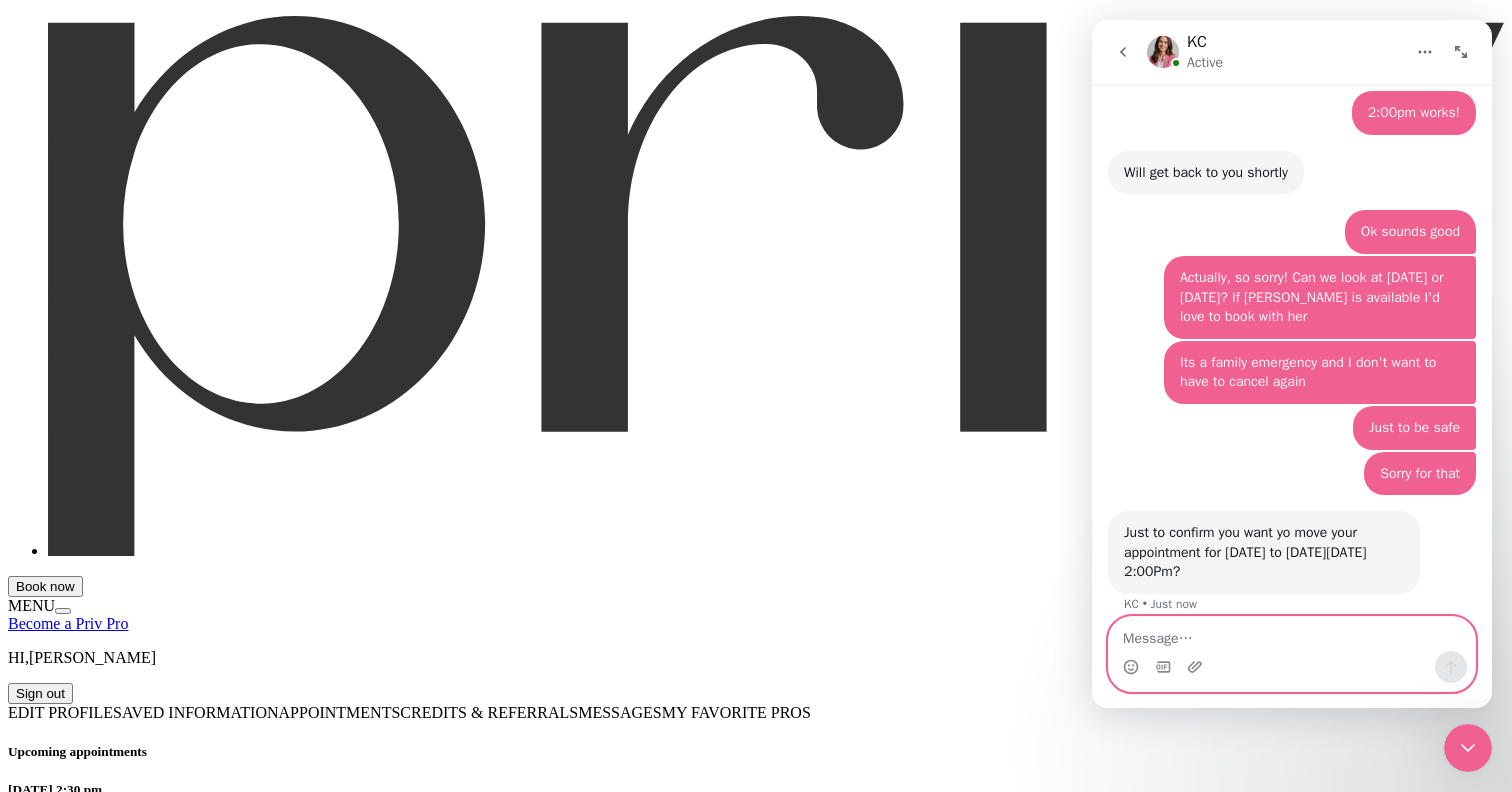 scroll, scrollTop: 870, scrollLeft: 0, axis: vertical 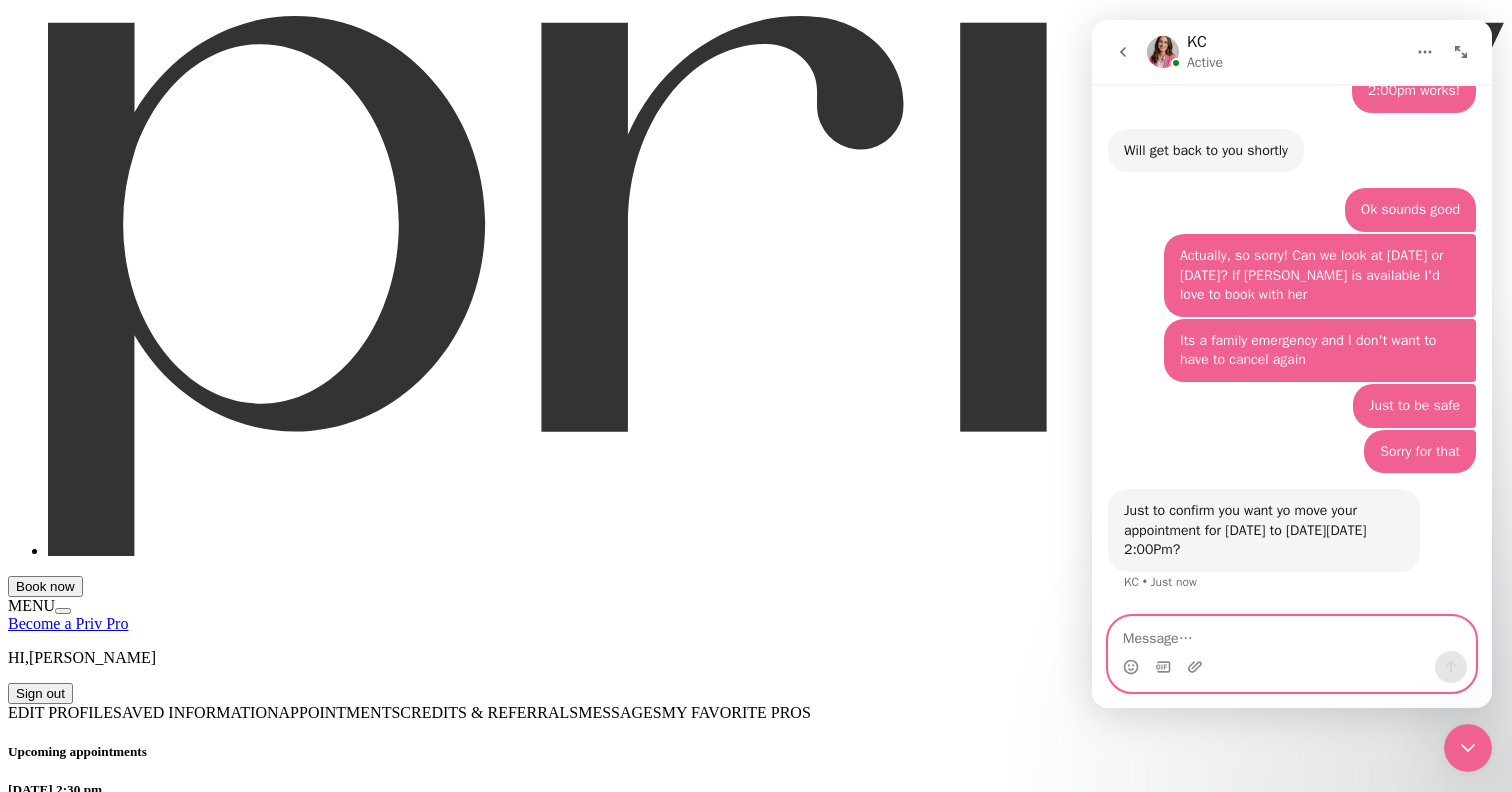 click at bounding box center (1292, 634) 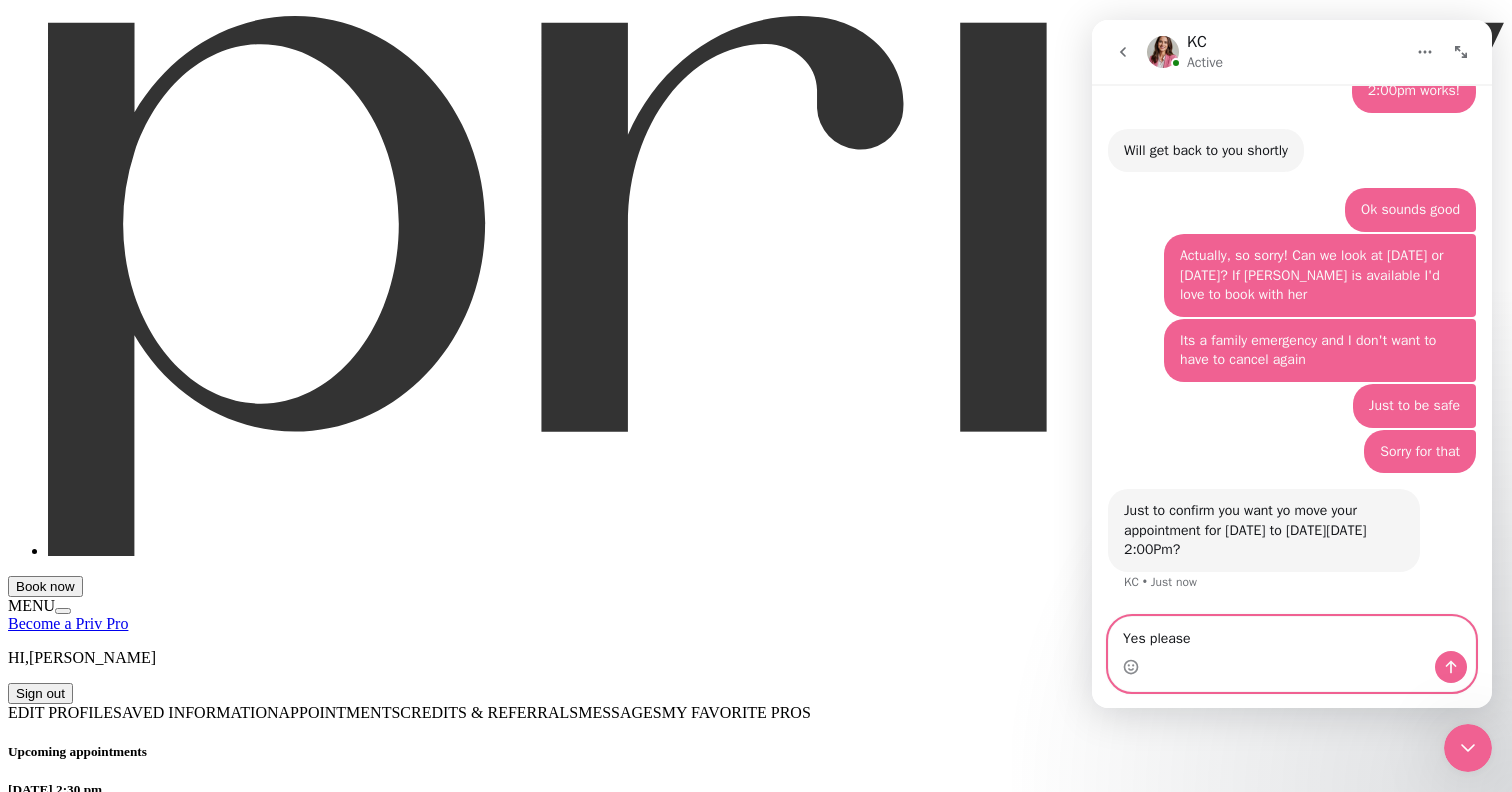 type on "Yes please!" 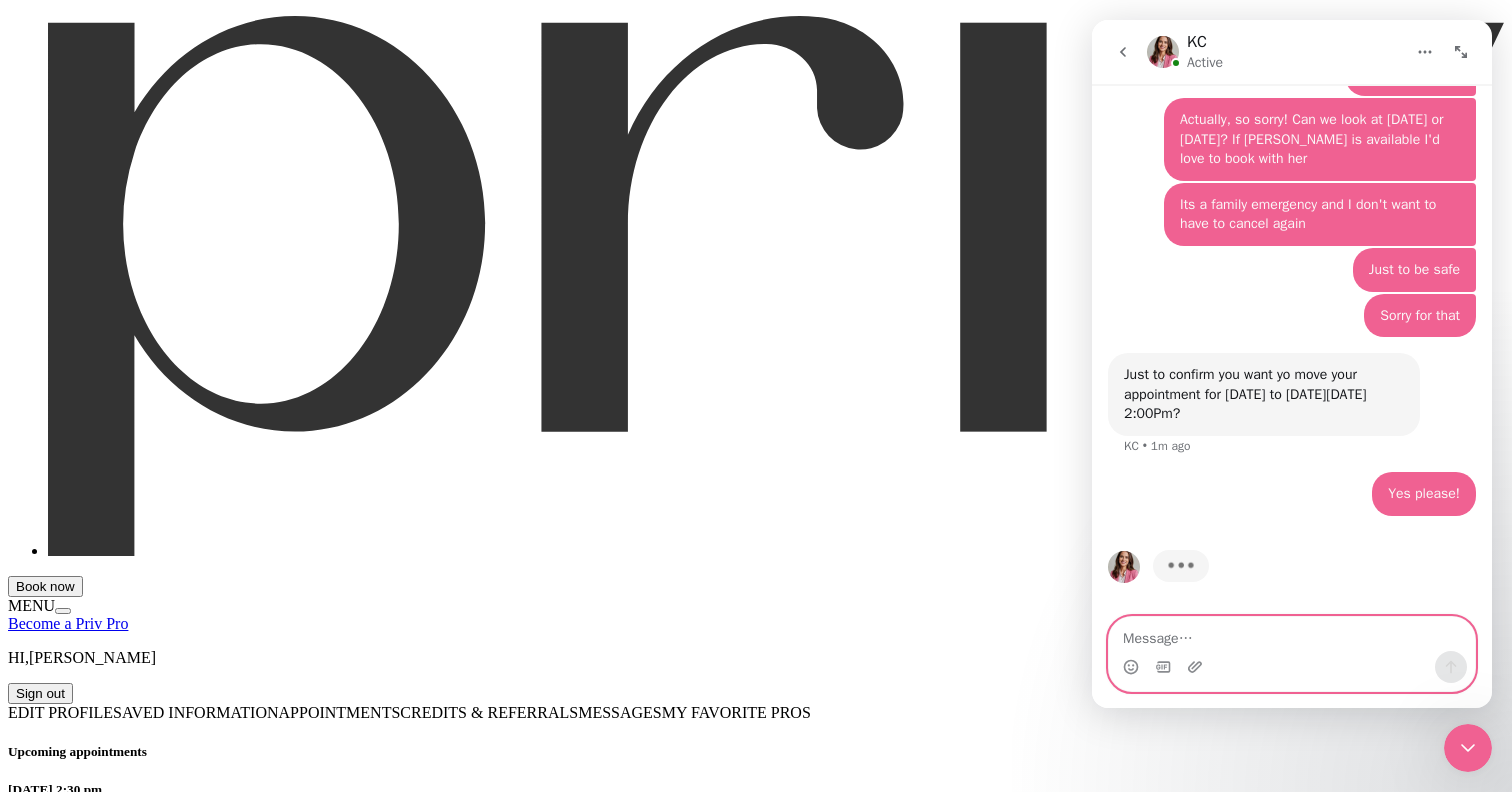 scroll, scrollTop: 929, scrollLeft: 0, axis: vertical 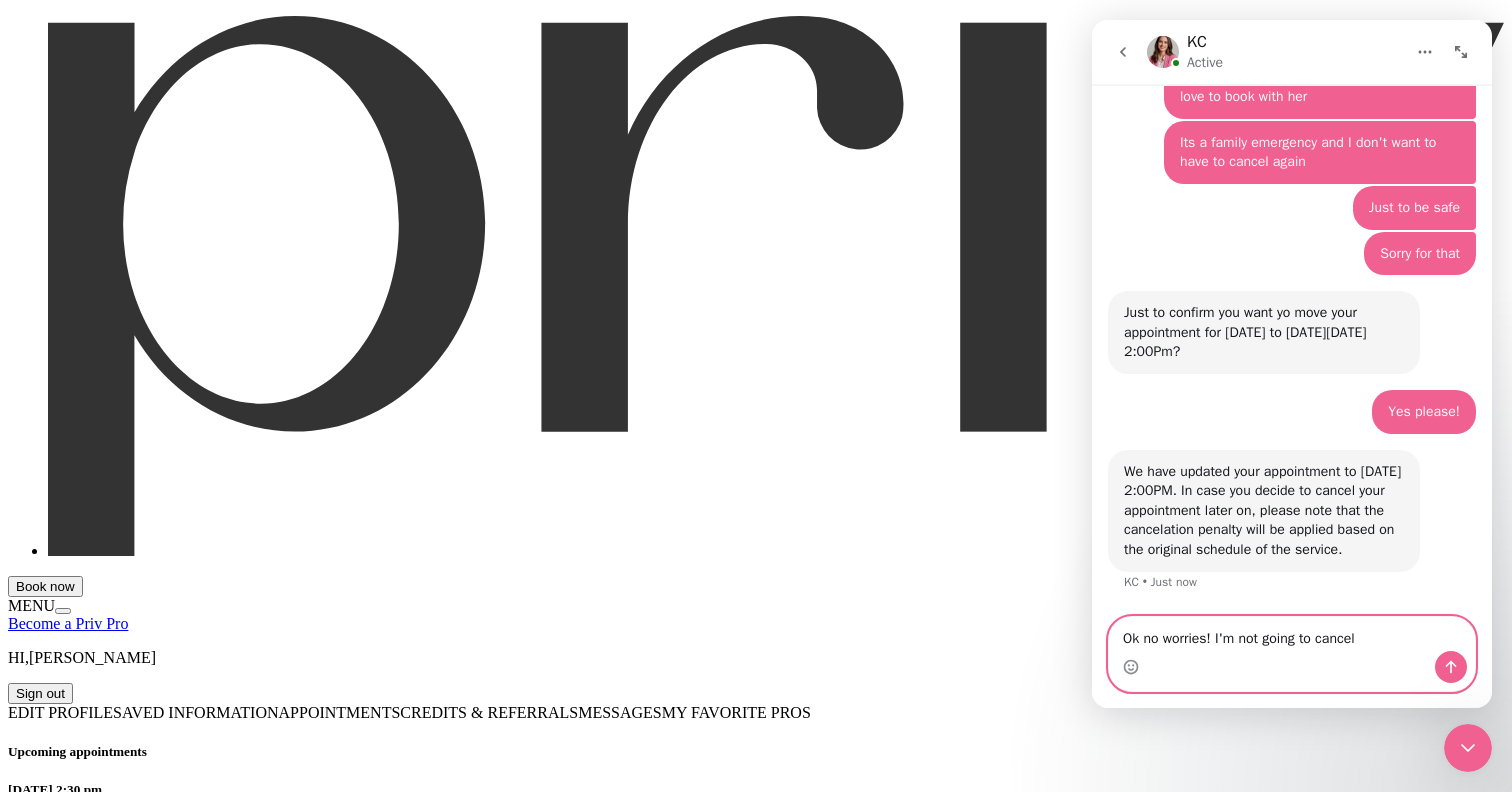 type on "Ok no worries! I'm not going to cancel!" 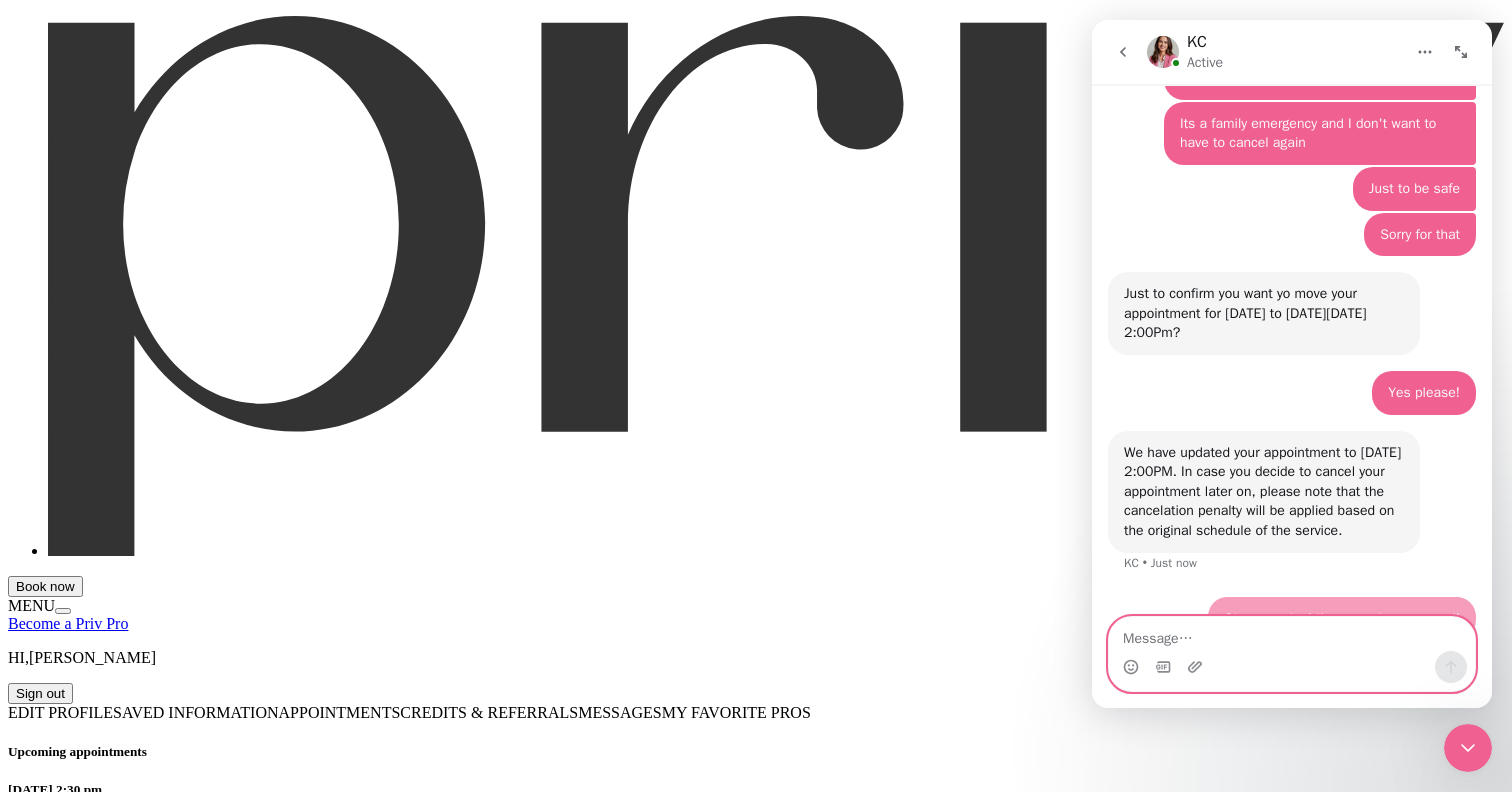 scroll, scrollTop: 1147, scrollLeft: 0, axis: vertical 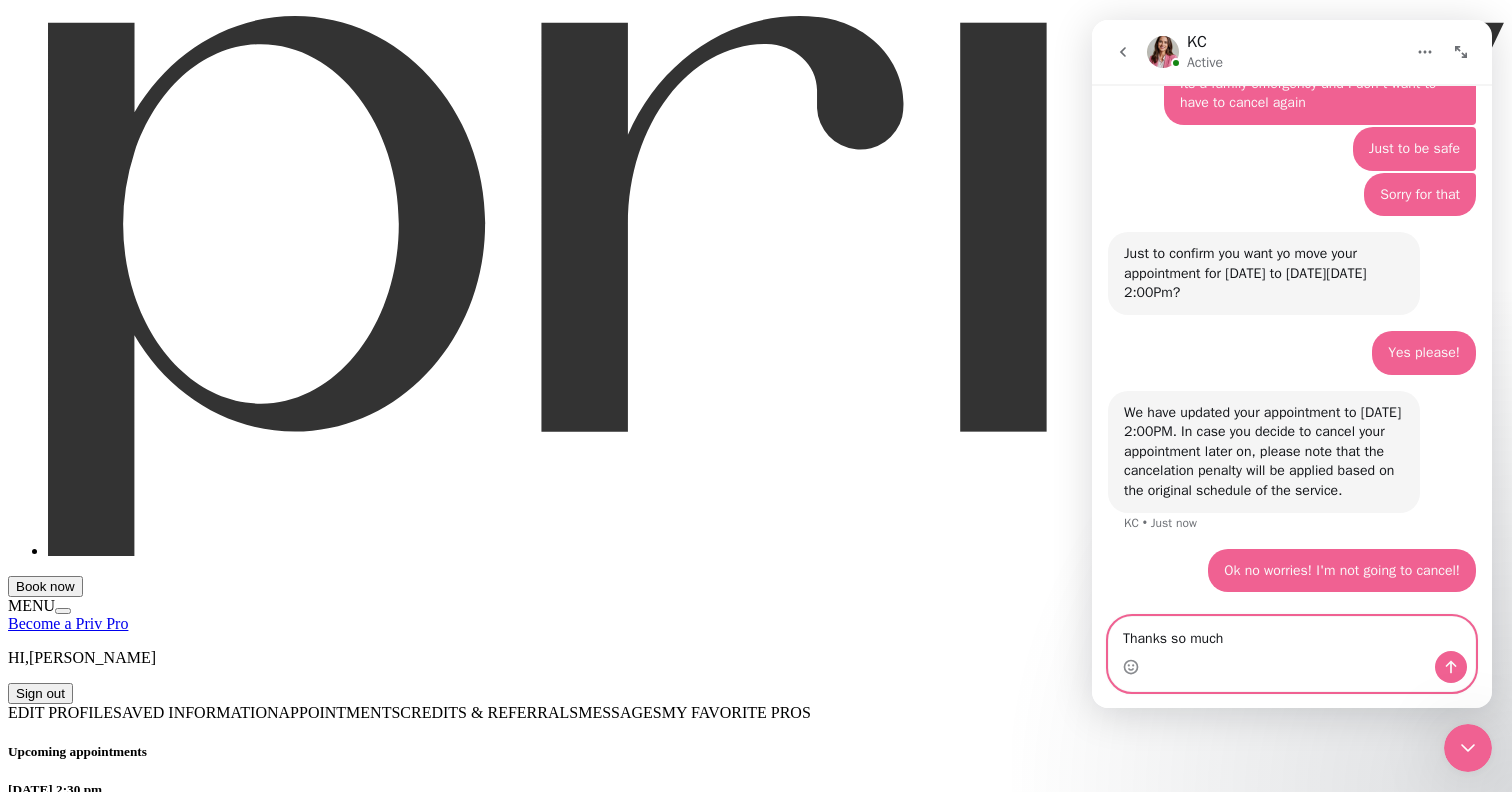 type on "Thanks so much!" 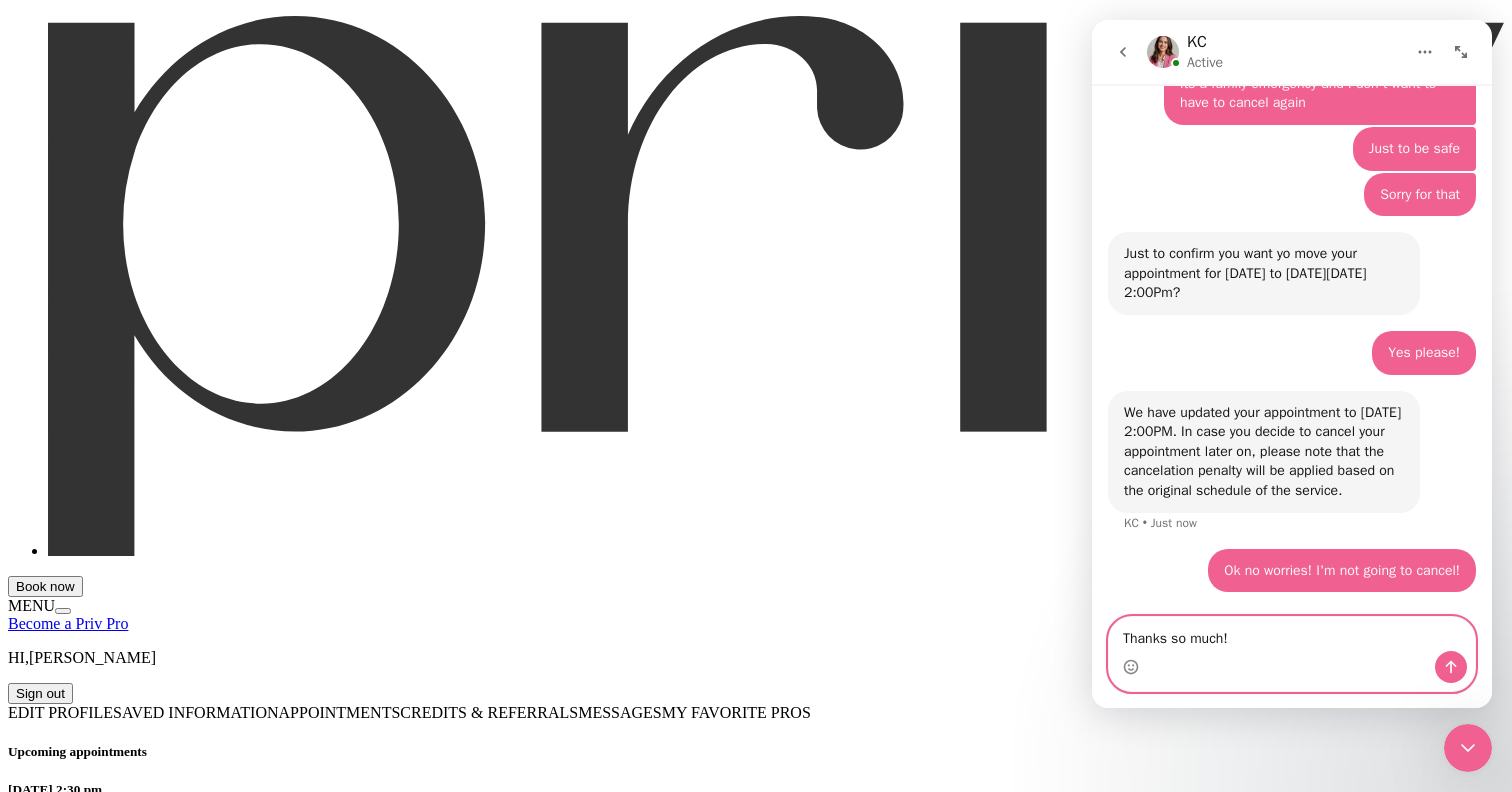 type 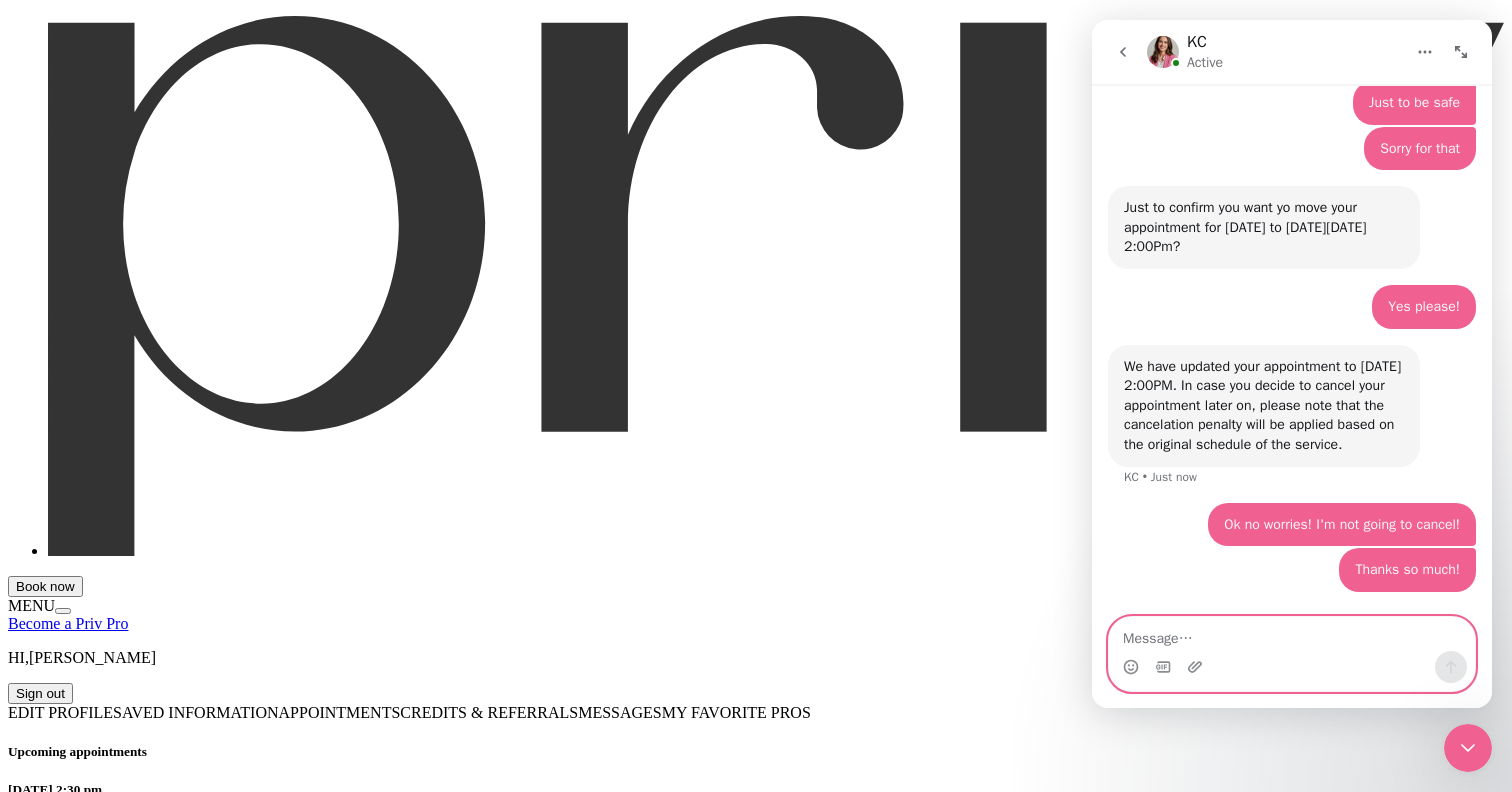 scroll, scrollTop: 1269, scrollLeft: 0, axis: vertical 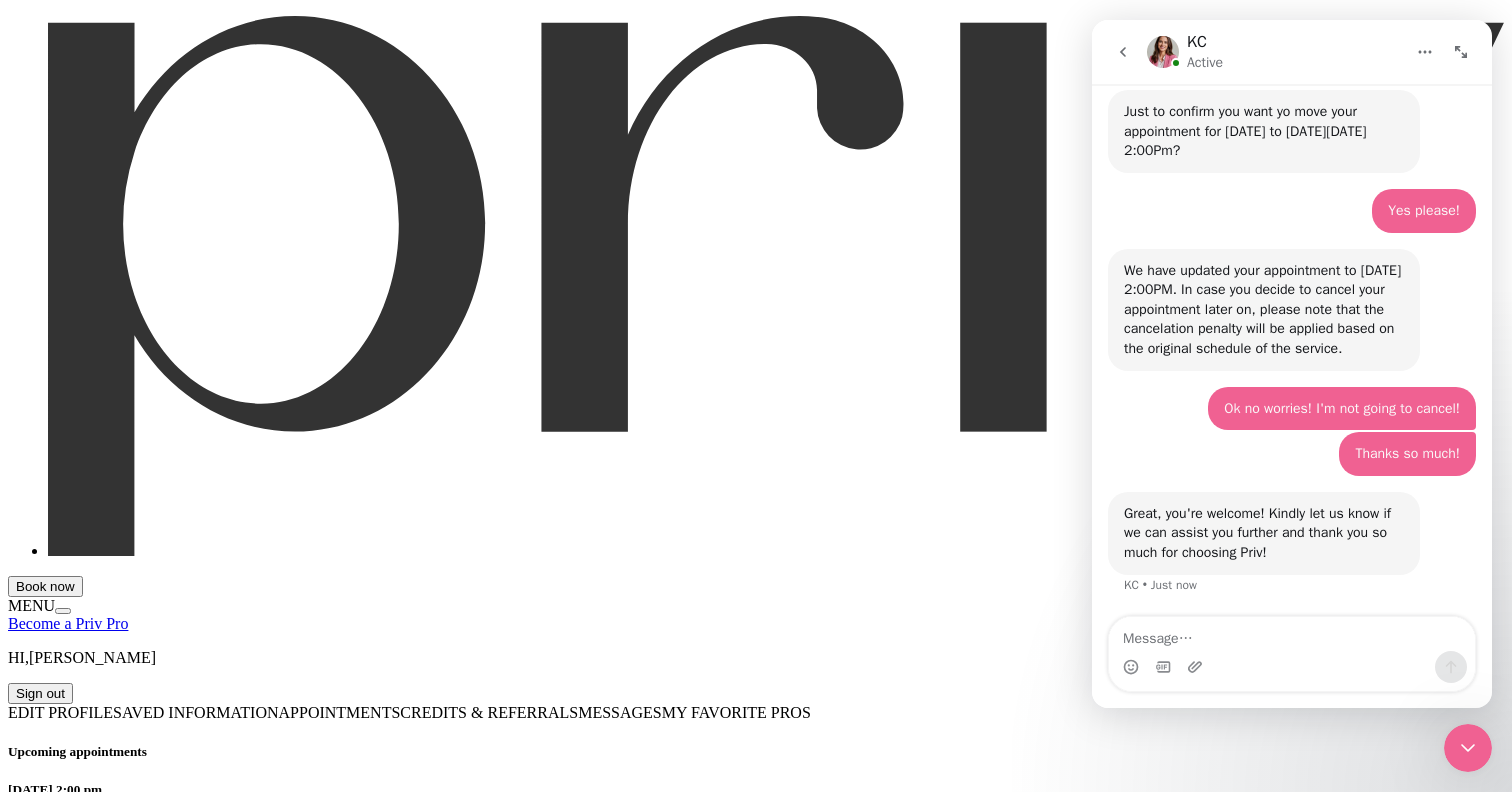 click at bounding box center [1292, 634] 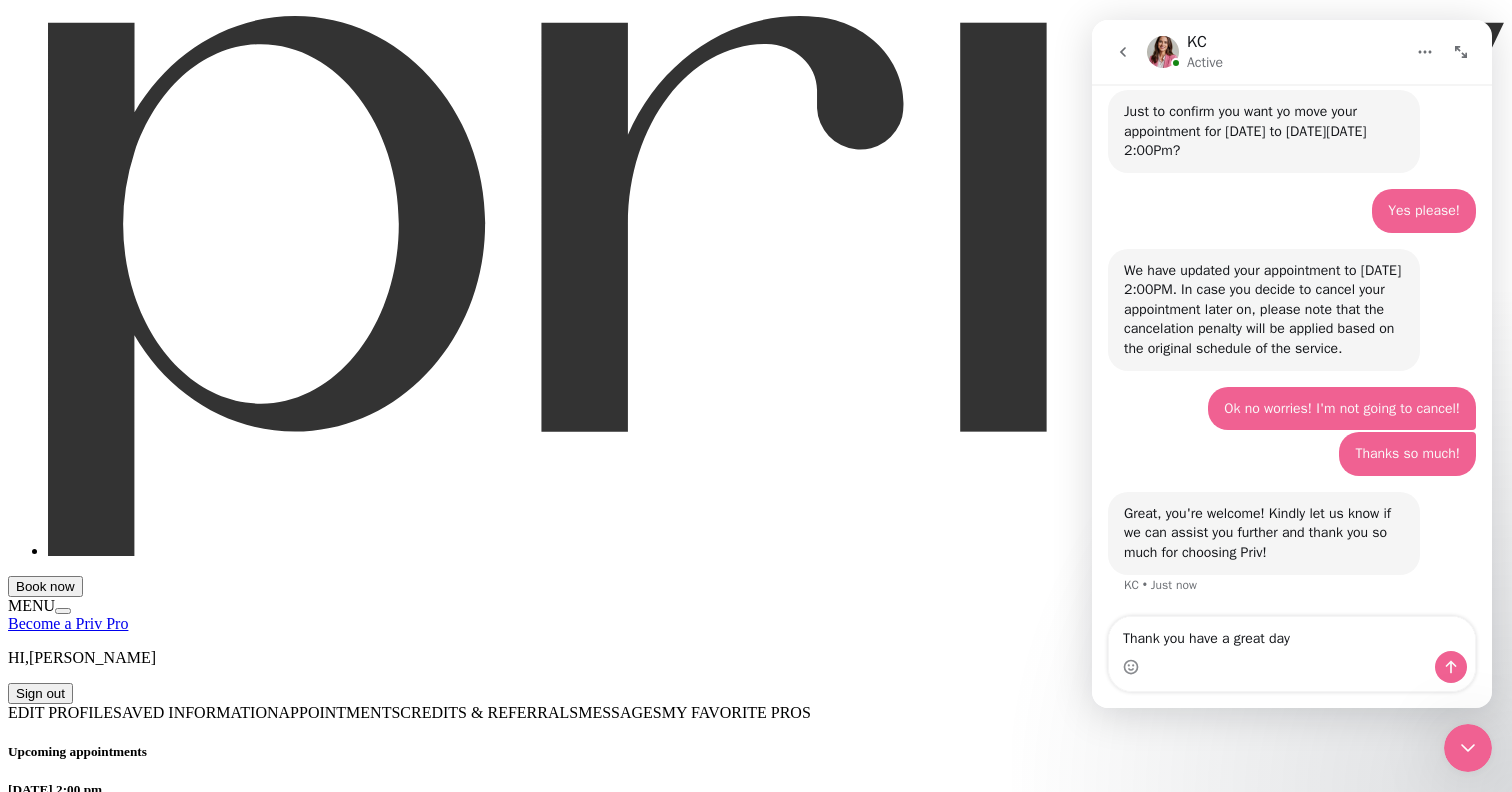 type on "Thank you have a great day!" 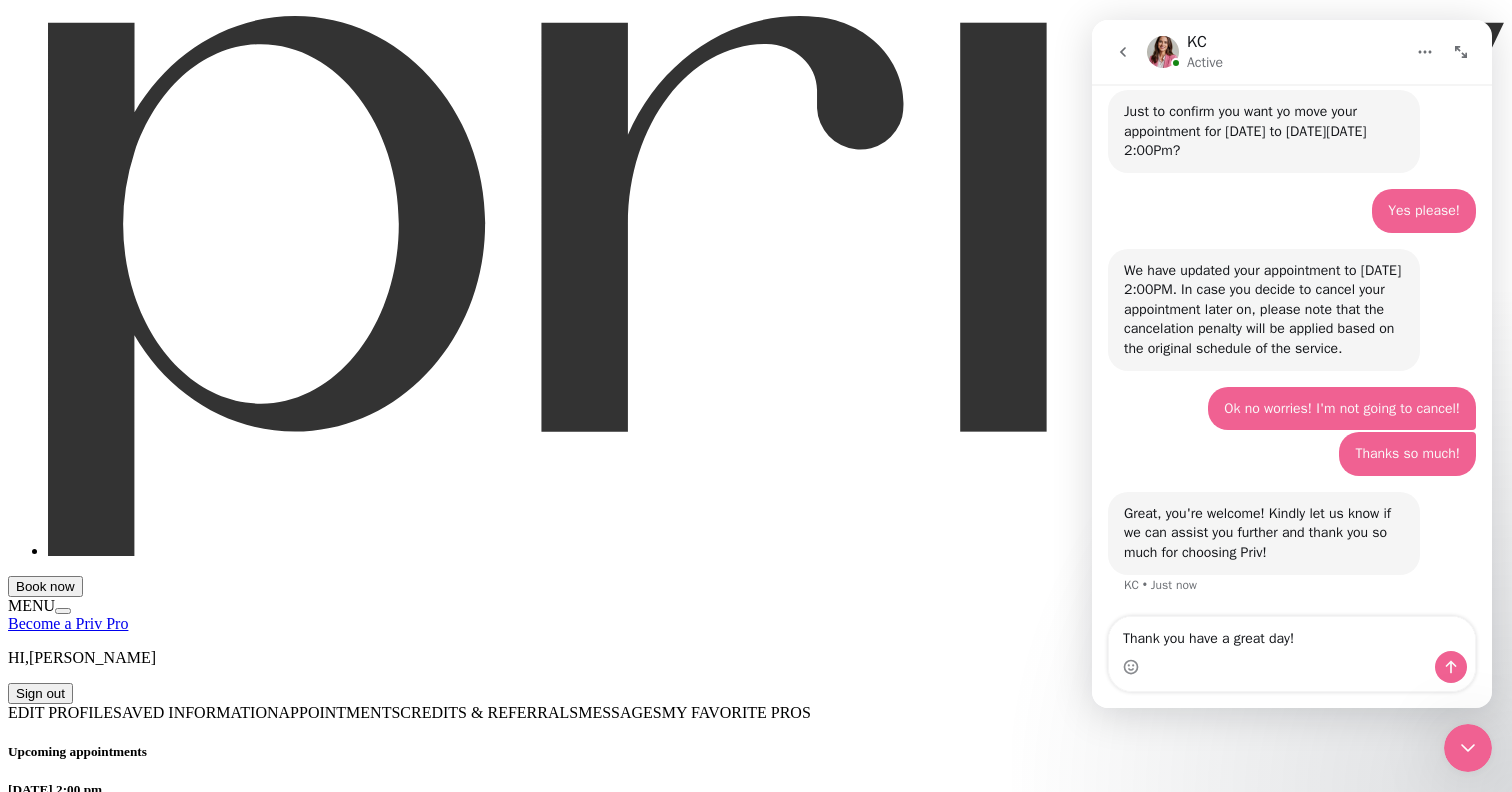 type 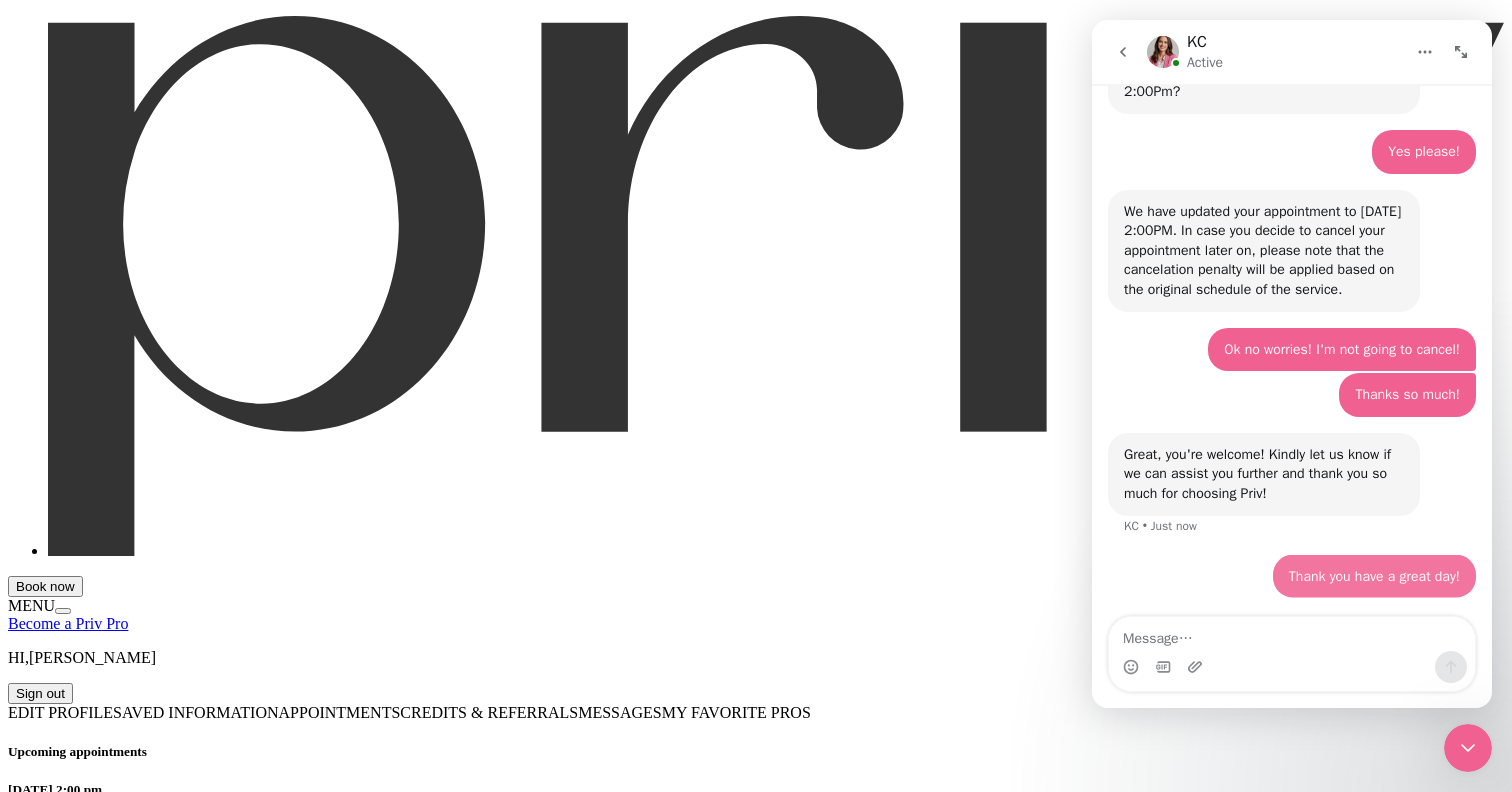 scroll, scrollTop: 1350, scrollLeft: 0, axis: vertical 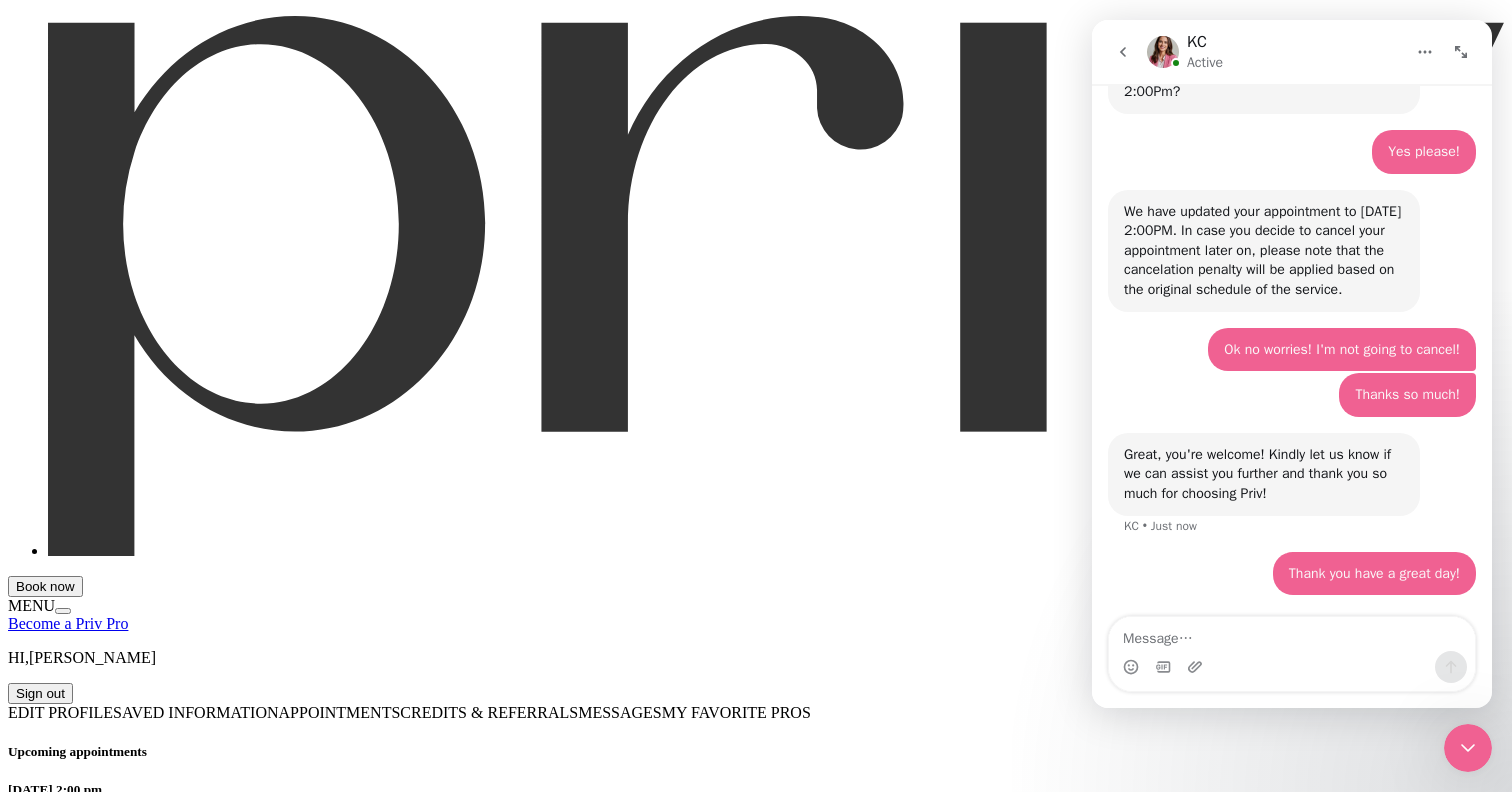 click on "EDIT PROFILE SAVED INFORMATION APPOINTMENTS CREDITS & REFERRALS MESSAGES MY FAVORITE PROS Upcoming appointments Friday, Jul 25, 2:00 pm Blowout Provider:  celina   curiel Message  celina Status:  Confirmed 19736 Kittridge St Service: $ 65 GRATUITY: $ 16 PLATFORM FEE: $ 9 CREDIT APPLIED: -$ 0.00 TOTAL: $ 88.40 Cancel Appointment Past appointments Friday, Jul 18, 11:00 am Blowout Provider:  celina   curiel Message  celina Status:  cancelled 19736 Kittridge St Service: $ 65 GRATUITY: $ 16 PLATFORM FEE: $ 9 CREDIT APPLIED: -$ 0.00 TOTAL: $ 88.40 Thursday, Oct 10, 4:00 pm Makeup Application Provider:  Emily   Valenzuela Message  Emily Status:  cancelled 330 N Westlake Ave Service: $ 90 GRATUITY: $ 18 PLATFORM FEE: $ 10 CREDIT APPLIED: -$ 0.00 TOTAL: $ 117.00 Friday, Jun 28, 11:00 am Makeup Application Provider:  Arlene  Jessica   Willis Message  Arlene  Jessica Status:  cancelled 330 N Westlake Ave Service: $ 90 GRATUITY: $ 18 PLATFORM FEE: $ 10 CREDIT APPLIED: -$ 0.00 TOTAL: $ 117.00 Friday, Jun 28, 11:00 am   90" at bounding box center [756, 4347] 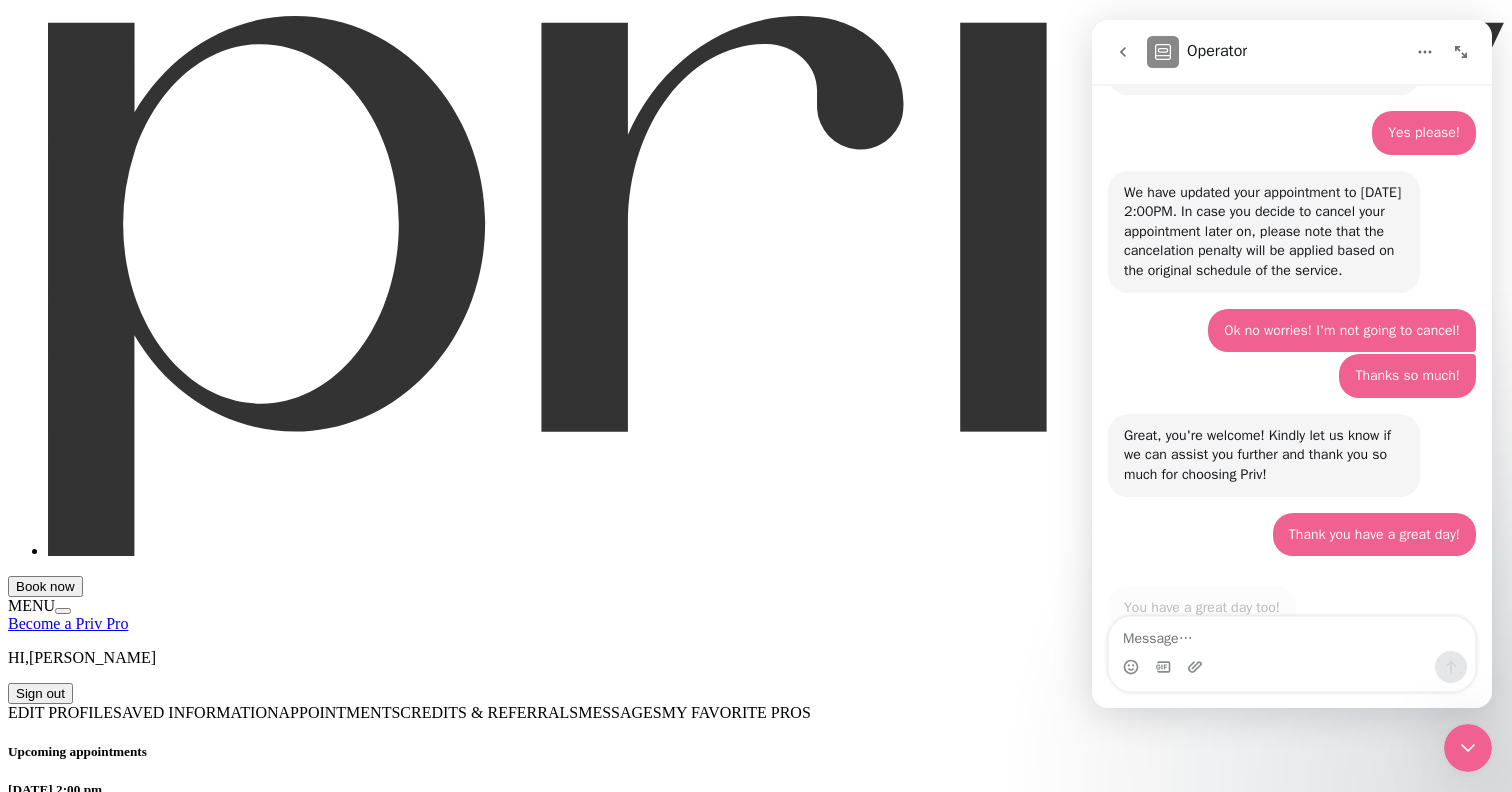 scroll, scrollTop: 3, scrollLeft: 0, axis: vertical 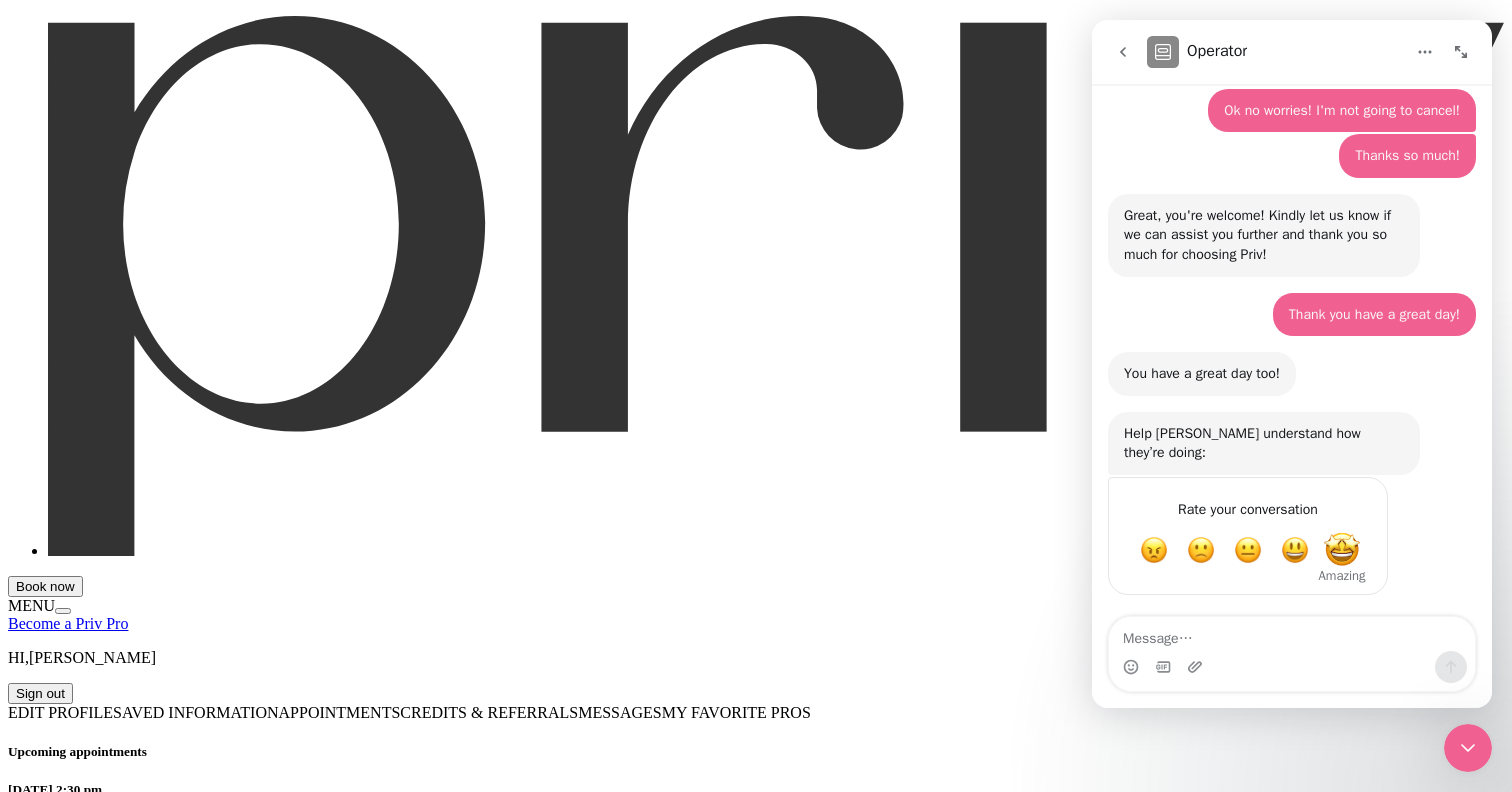 click at bounding box center (1342, 550) 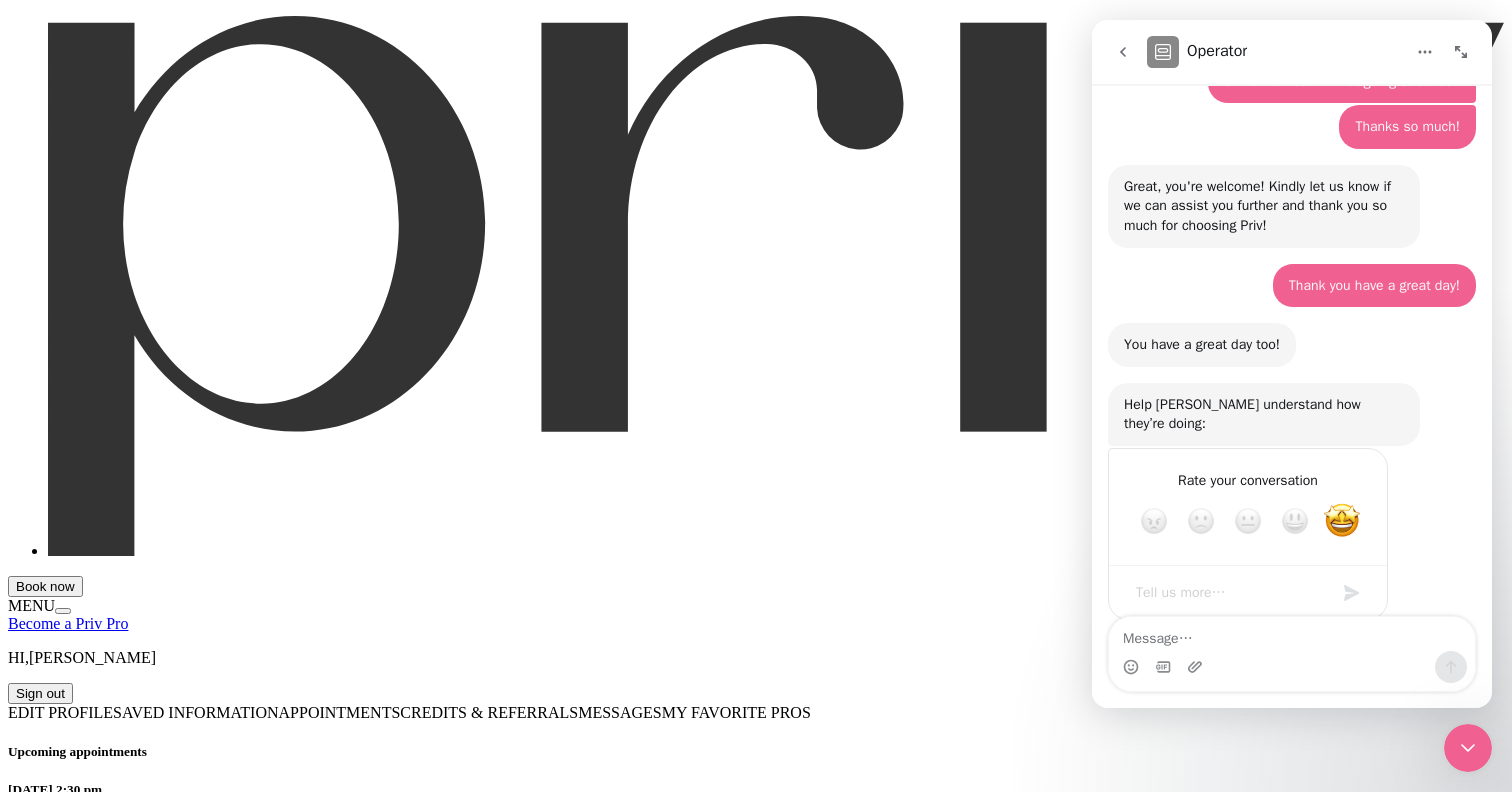 scroll, scrollTop: 1624, scrollLeft: 0, axis: vertical 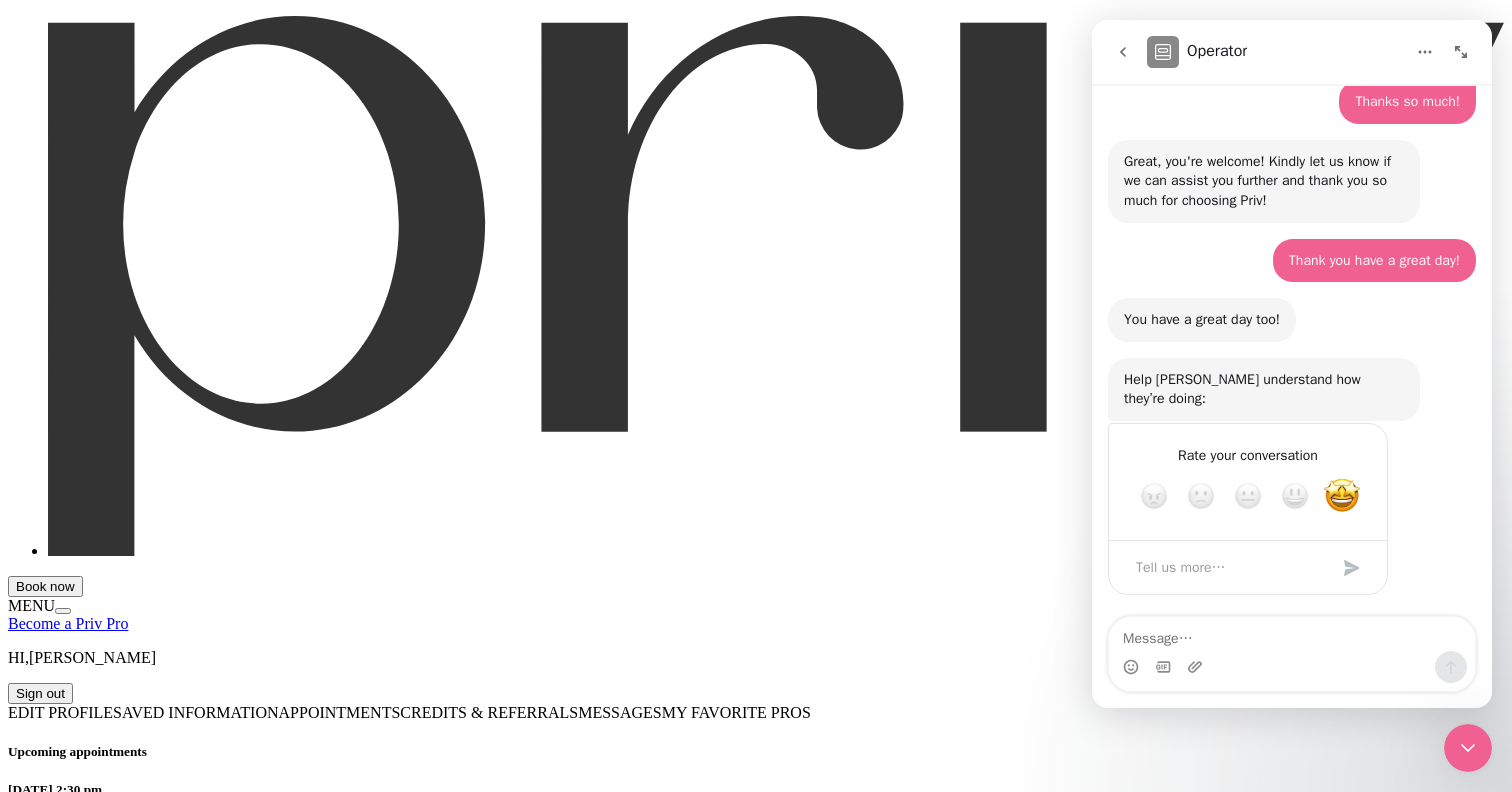 click 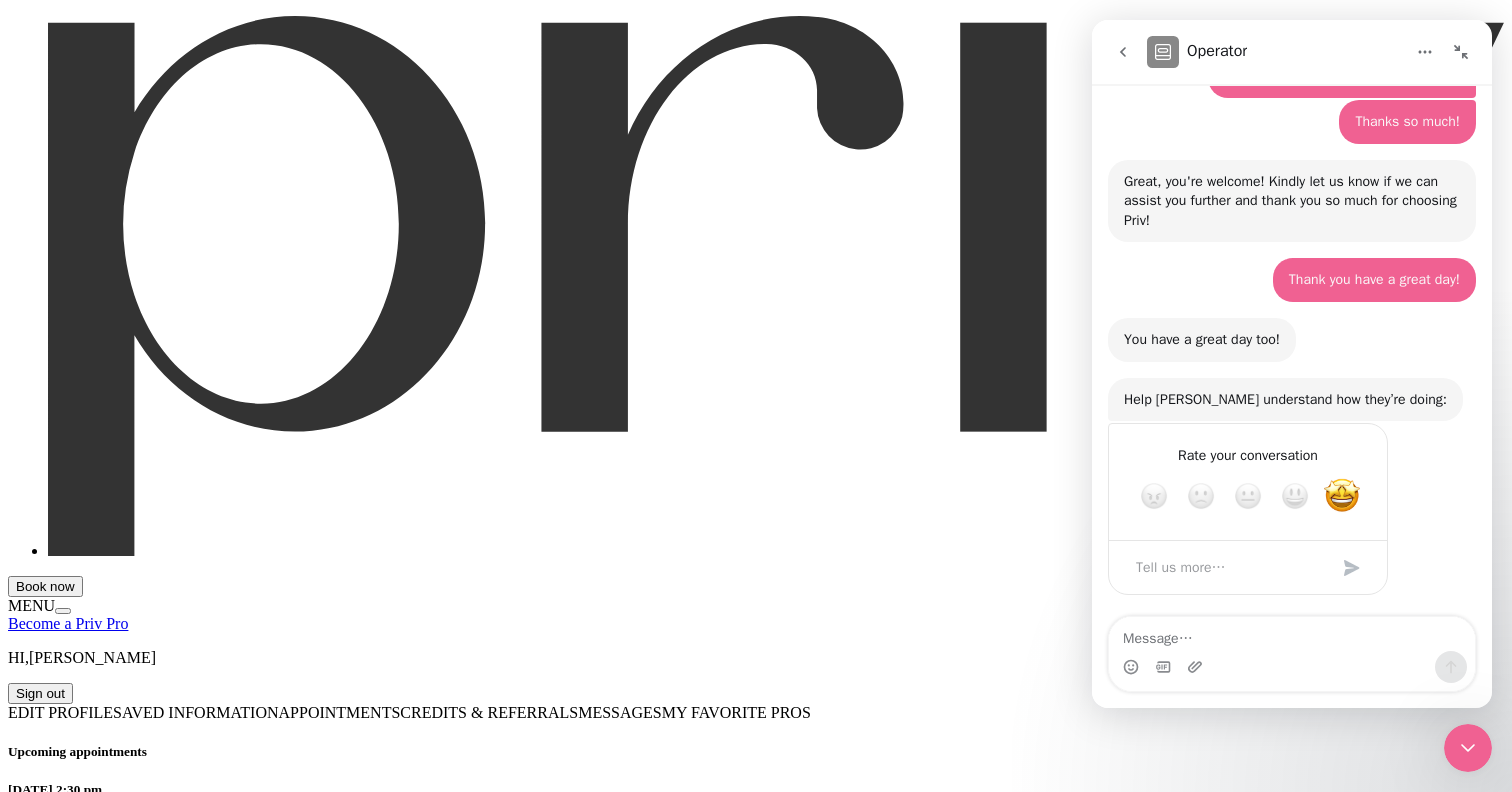 scroll, scrollTop: 1330, scrollLeft: 0, axis: vertical 